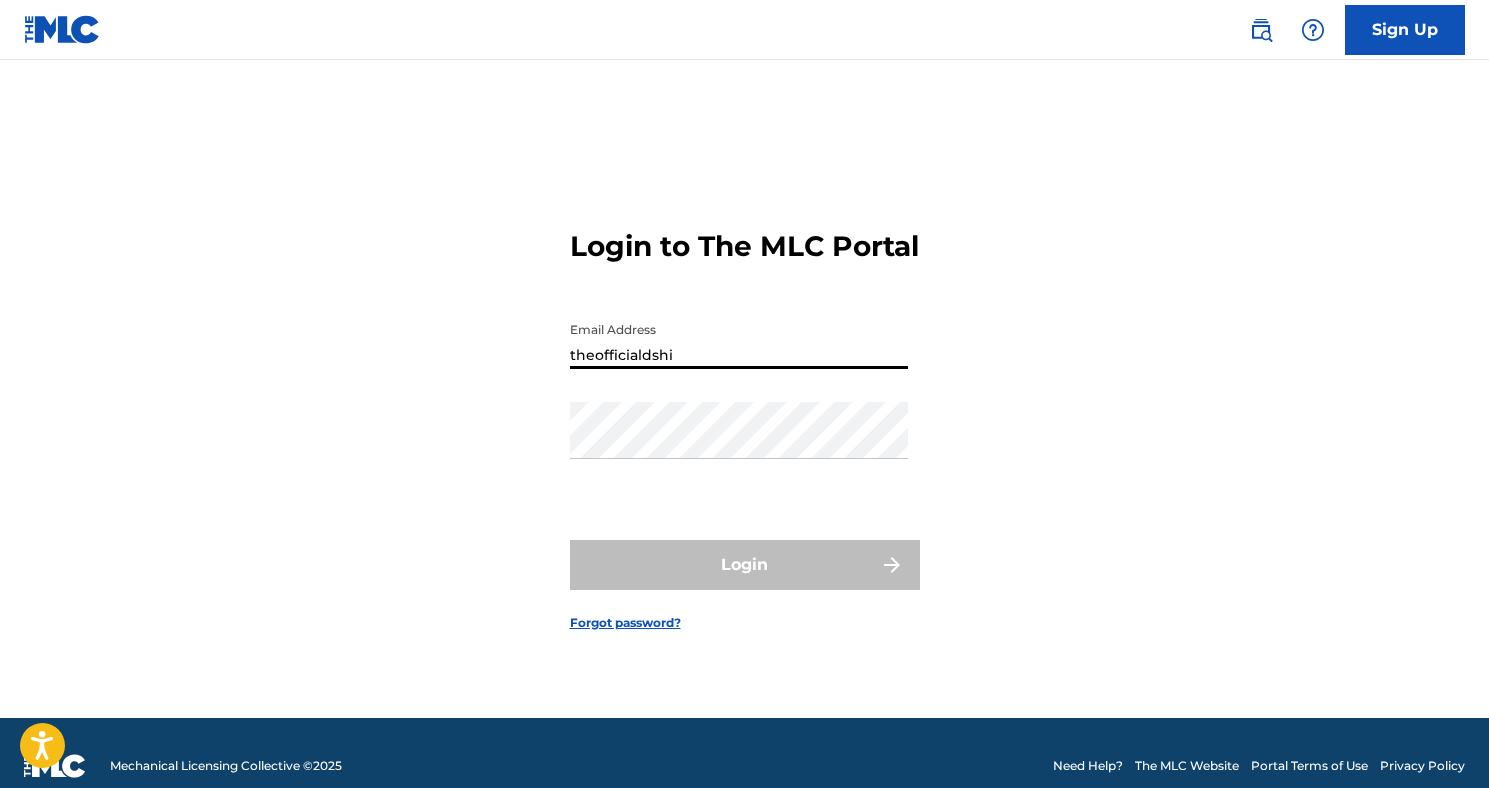 scroll, scrollTop: 0, scrollLeft: 0, axis: both 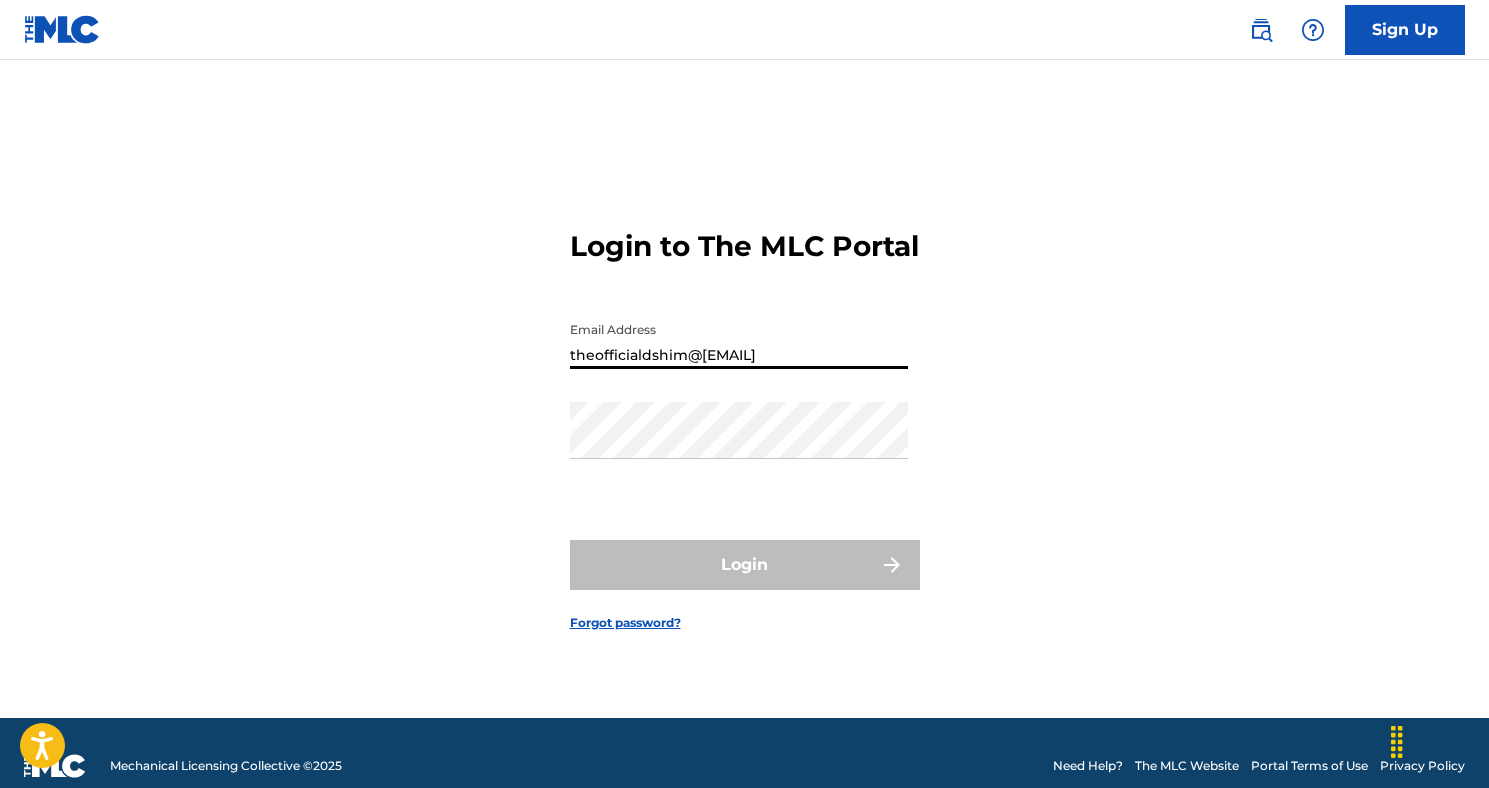 type on "theofficialdshim@[EMAIL]" 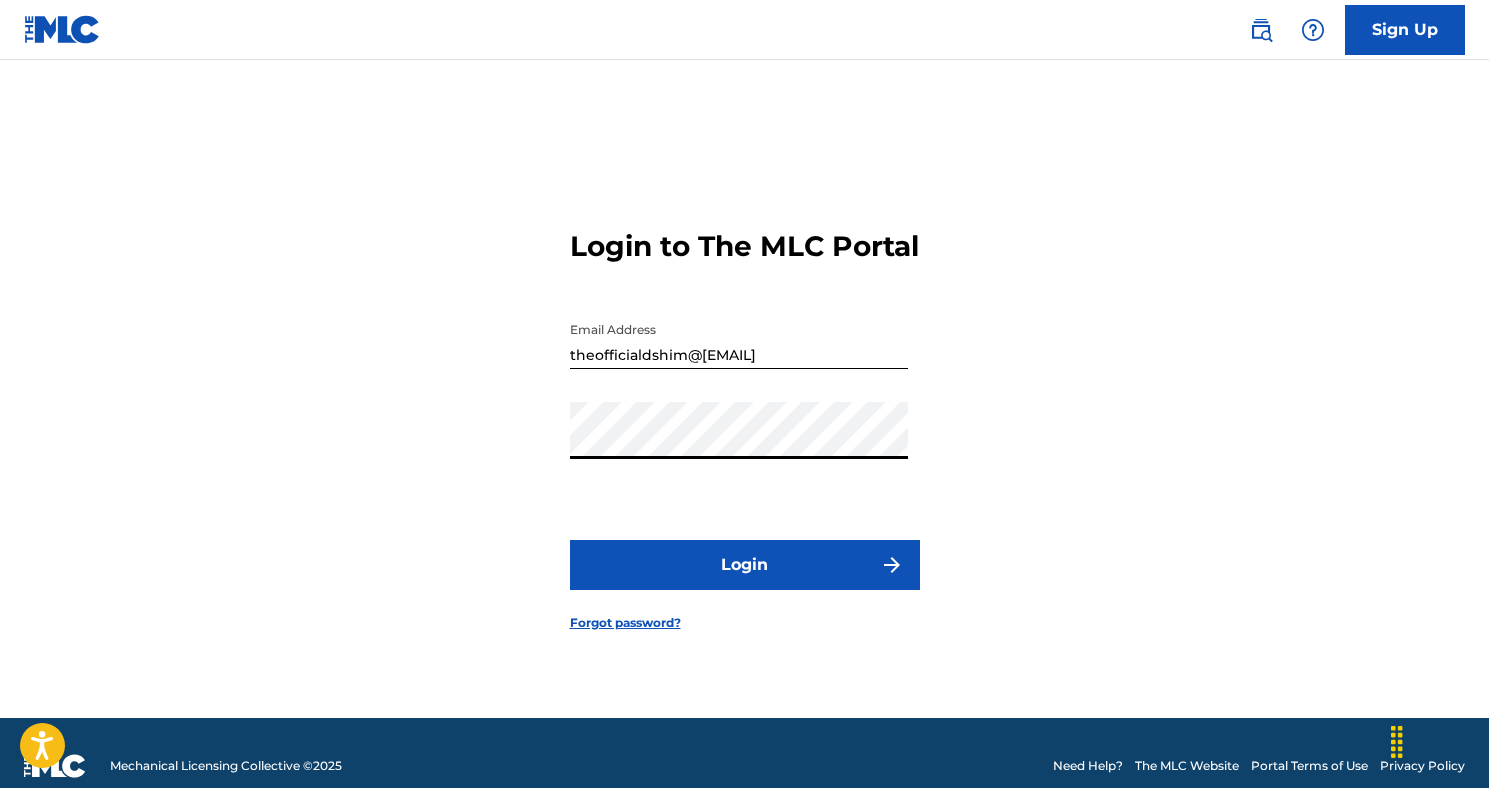 click on "Login" at bounding box center [745, 565] 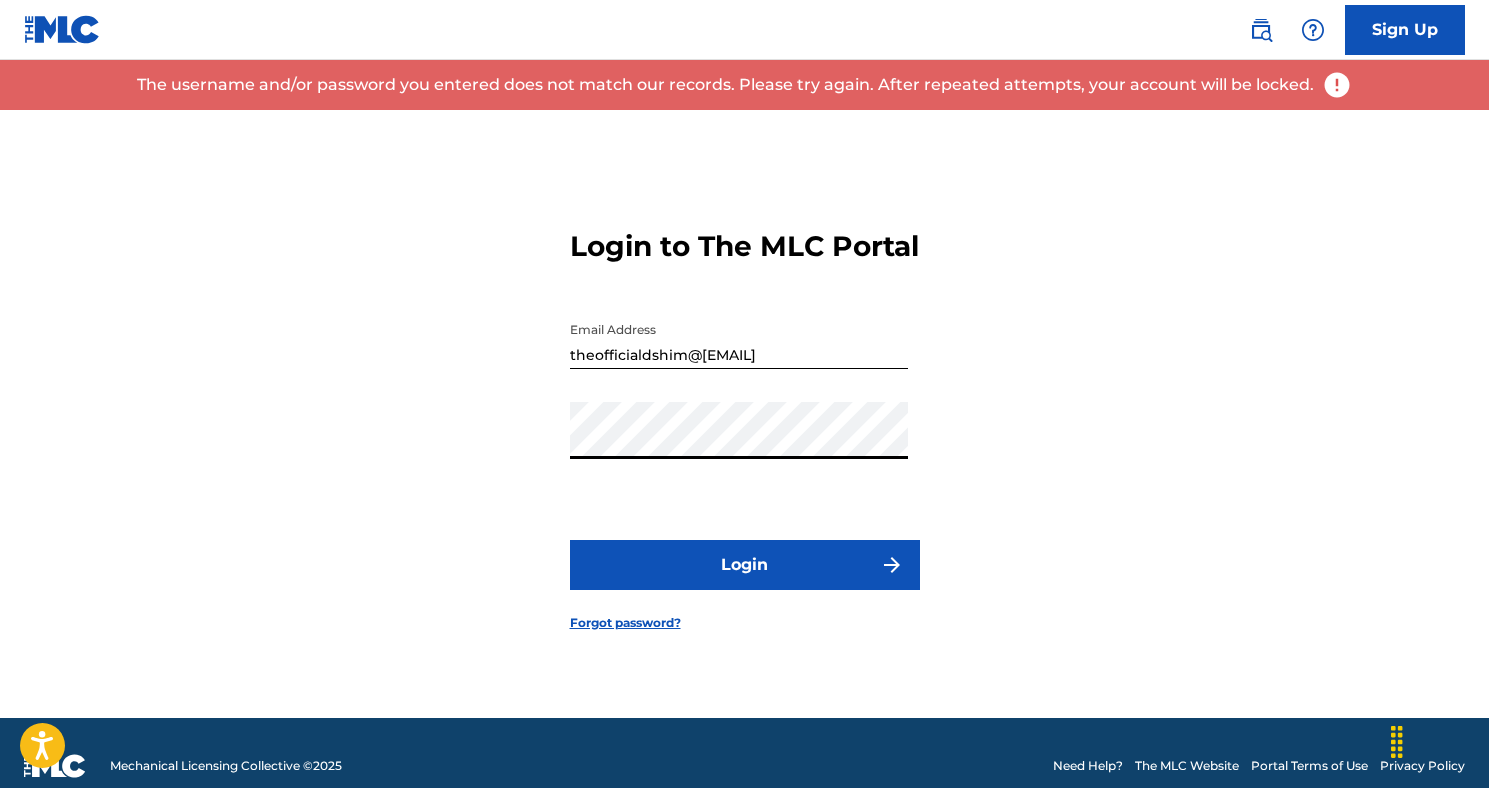 click on "Login" at bounding box center [745, 565] 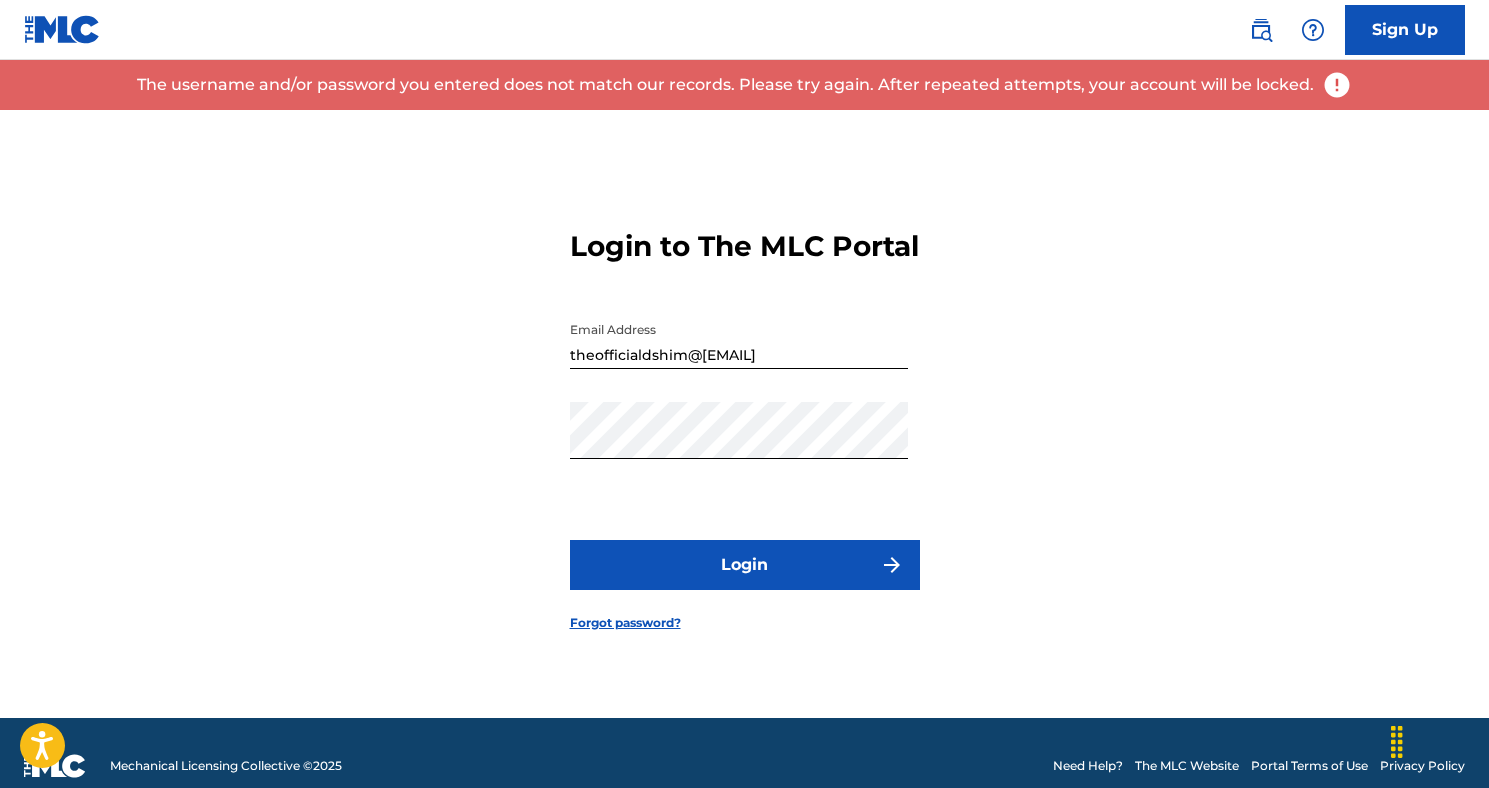 click on "Forgot password?" at bounding box center (625, 623) 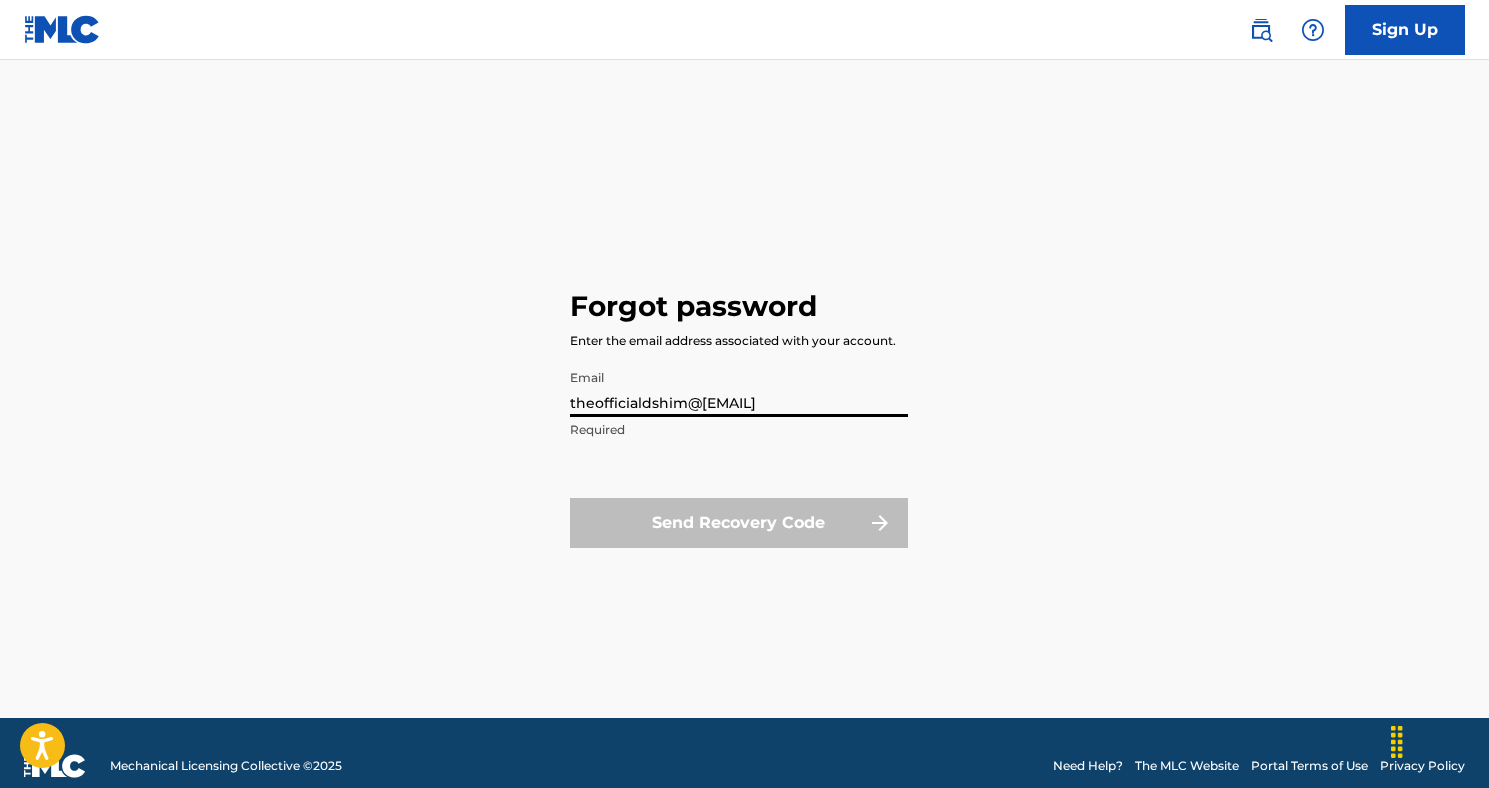 type on "theofficialdshim@[EMAIL]" 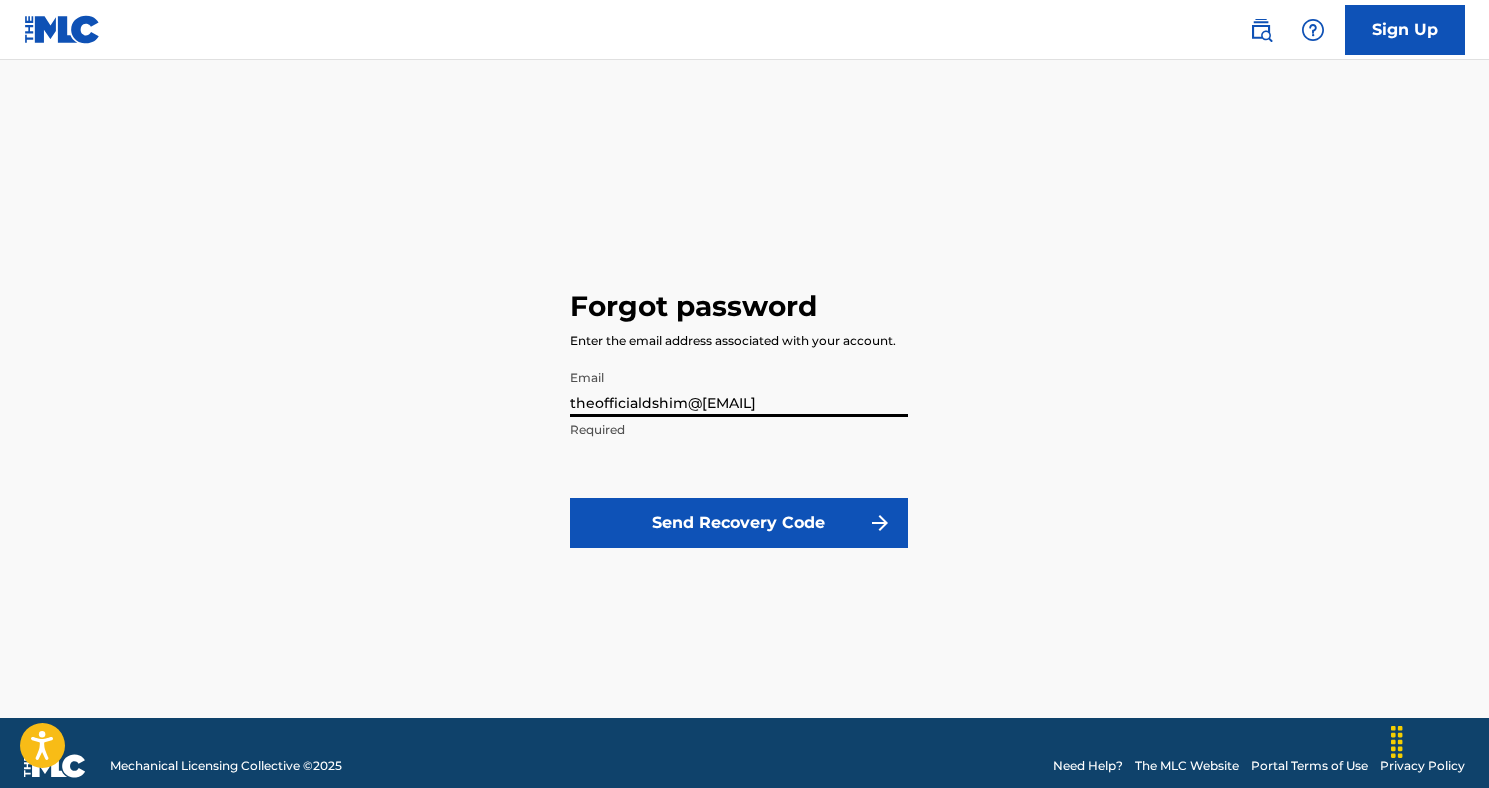 click on "Send Recovery Code" at bounding box center [739, 523] 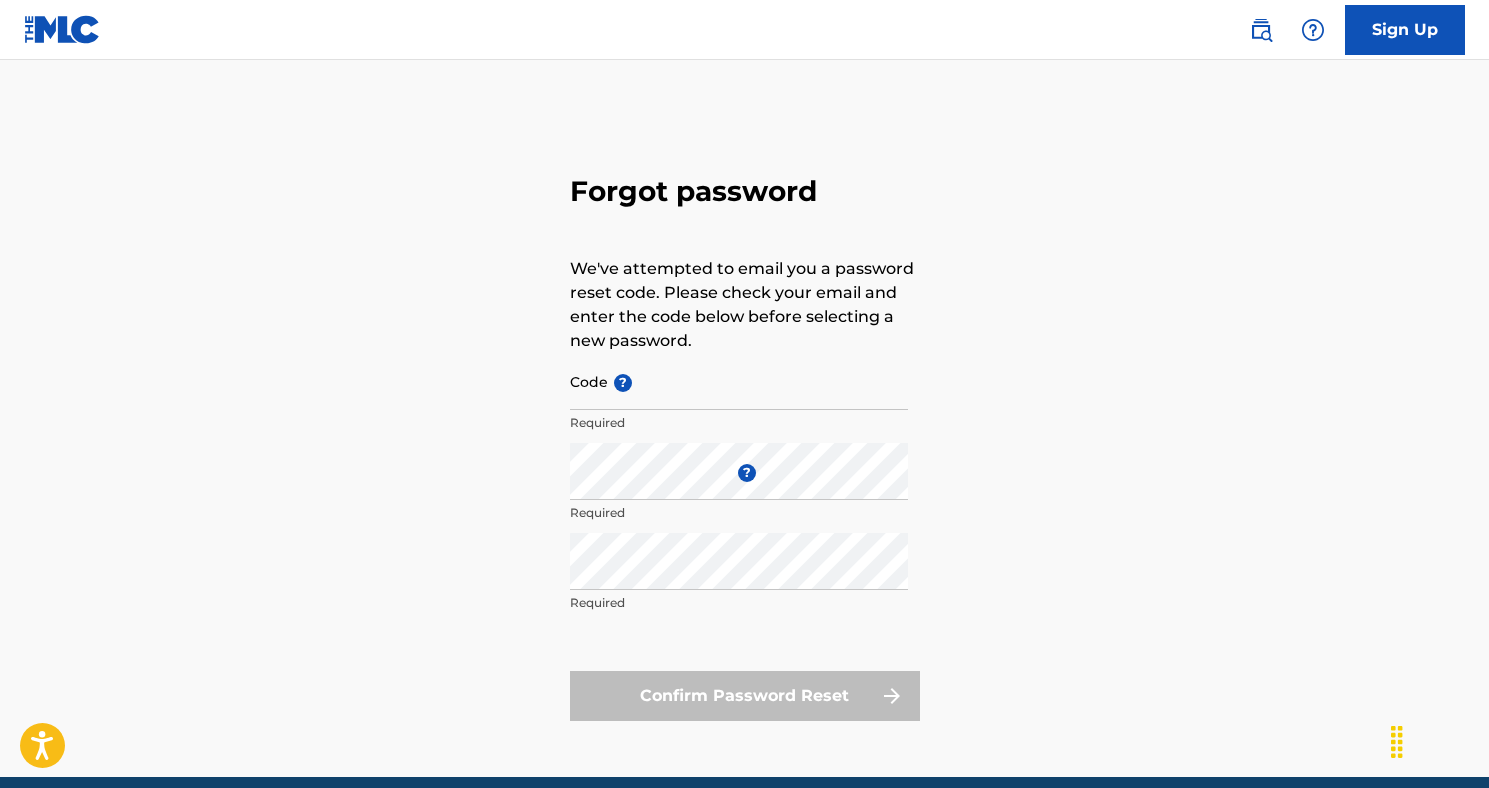 click on "Code ?" at bounding box center (739, 381) 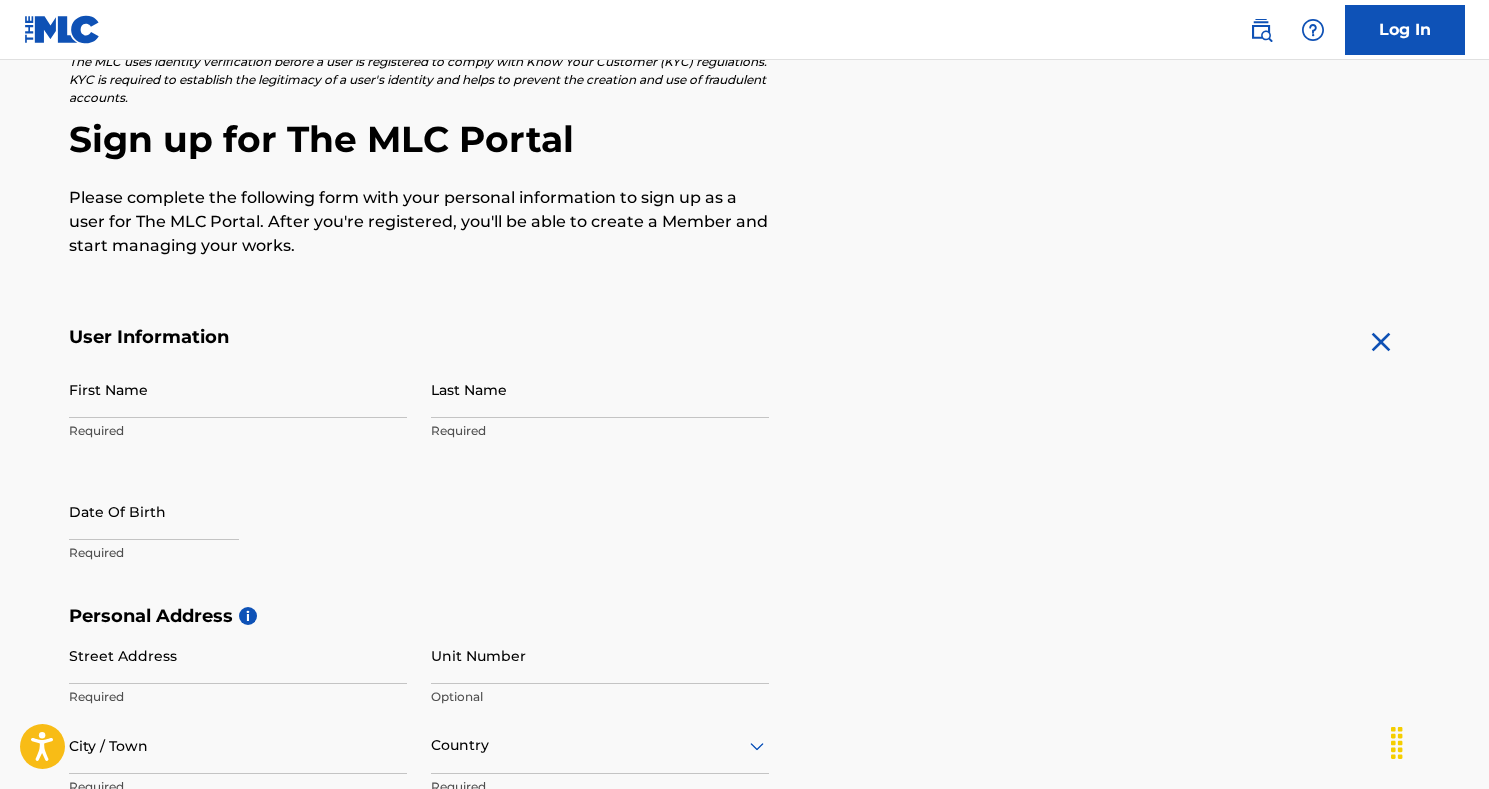 scroll, scrollTop: 144, scrollLeft: 0, axis: vertical 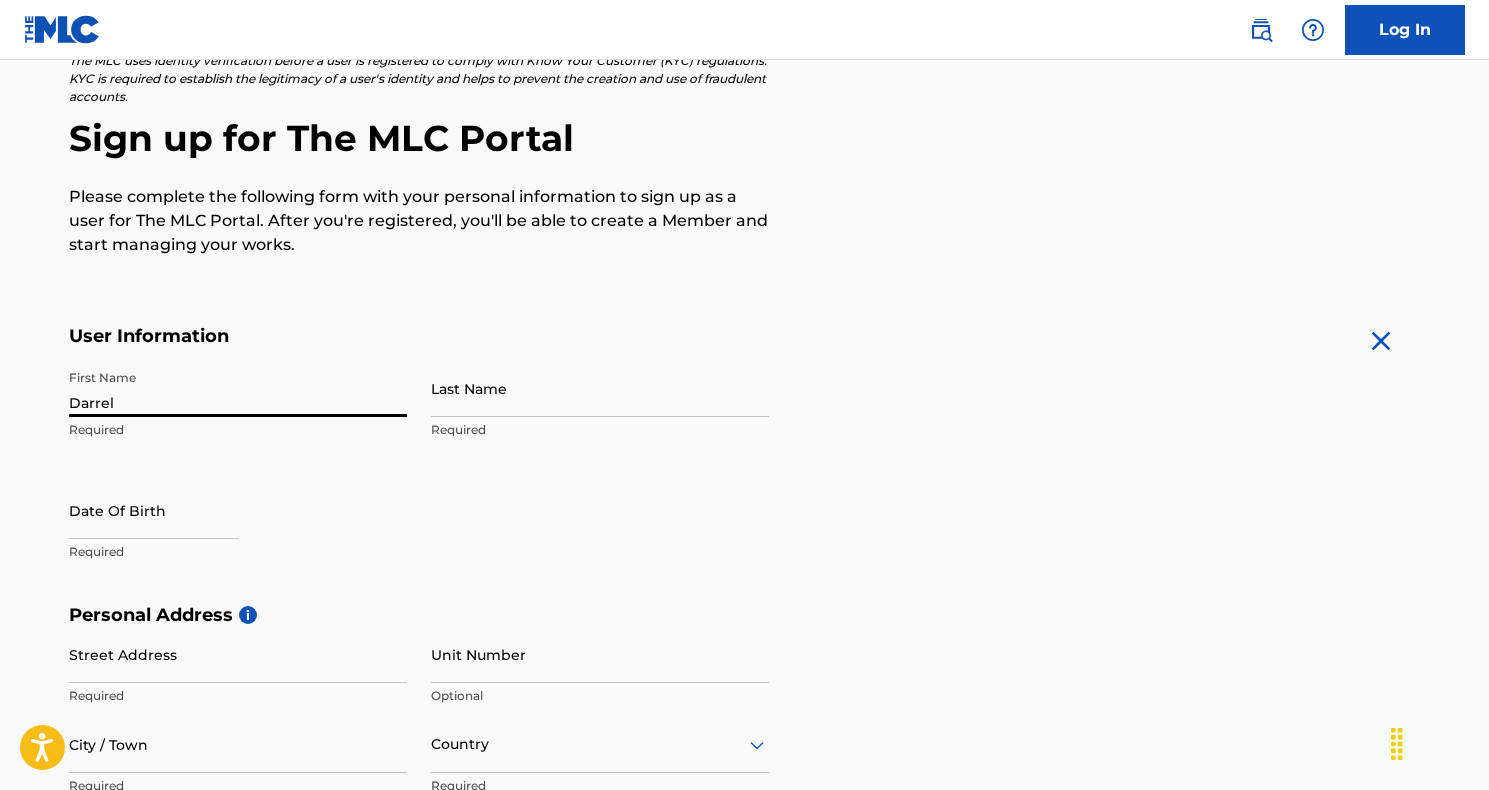 type on "Darrel" 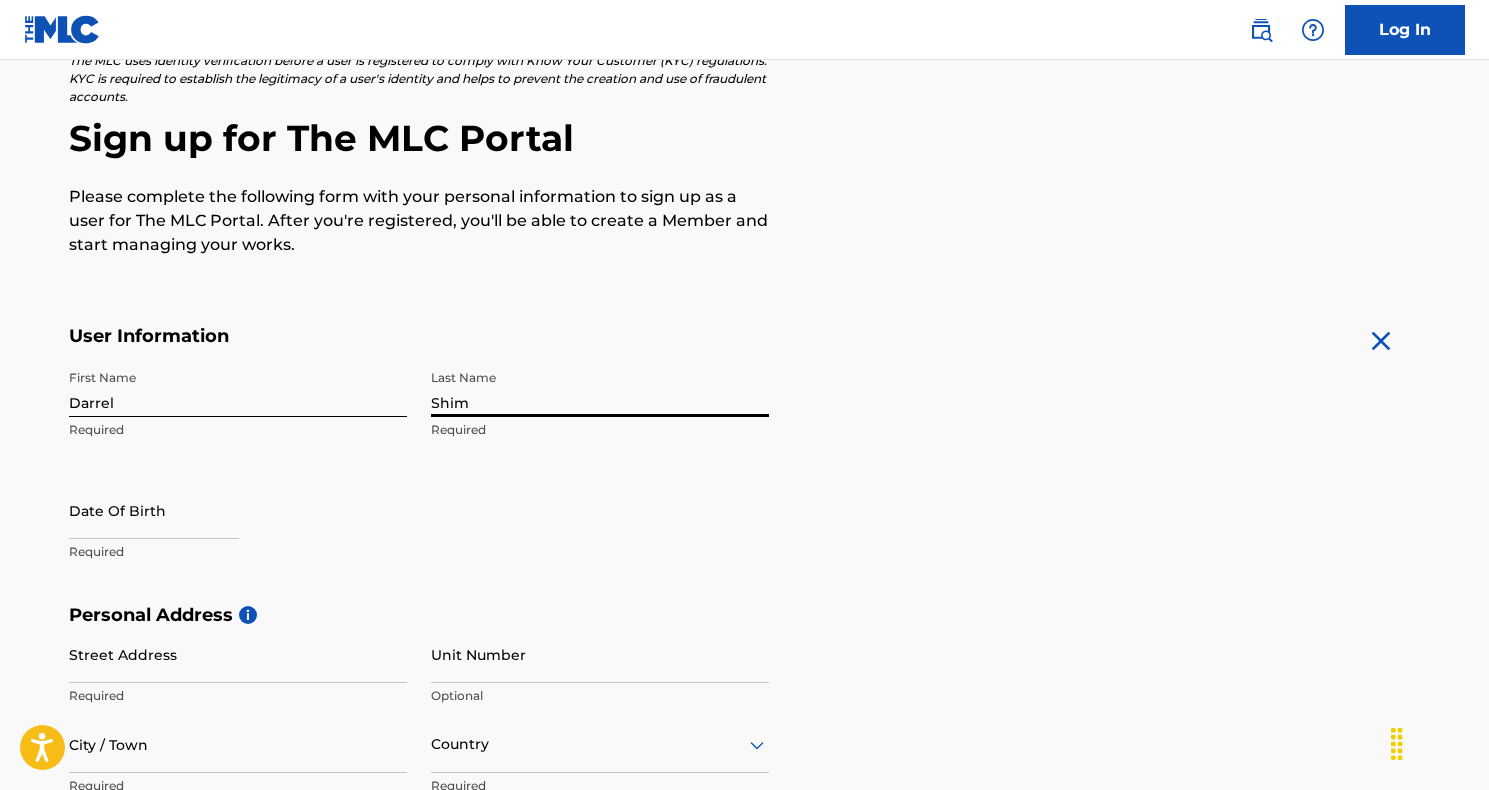 type on "Shim" 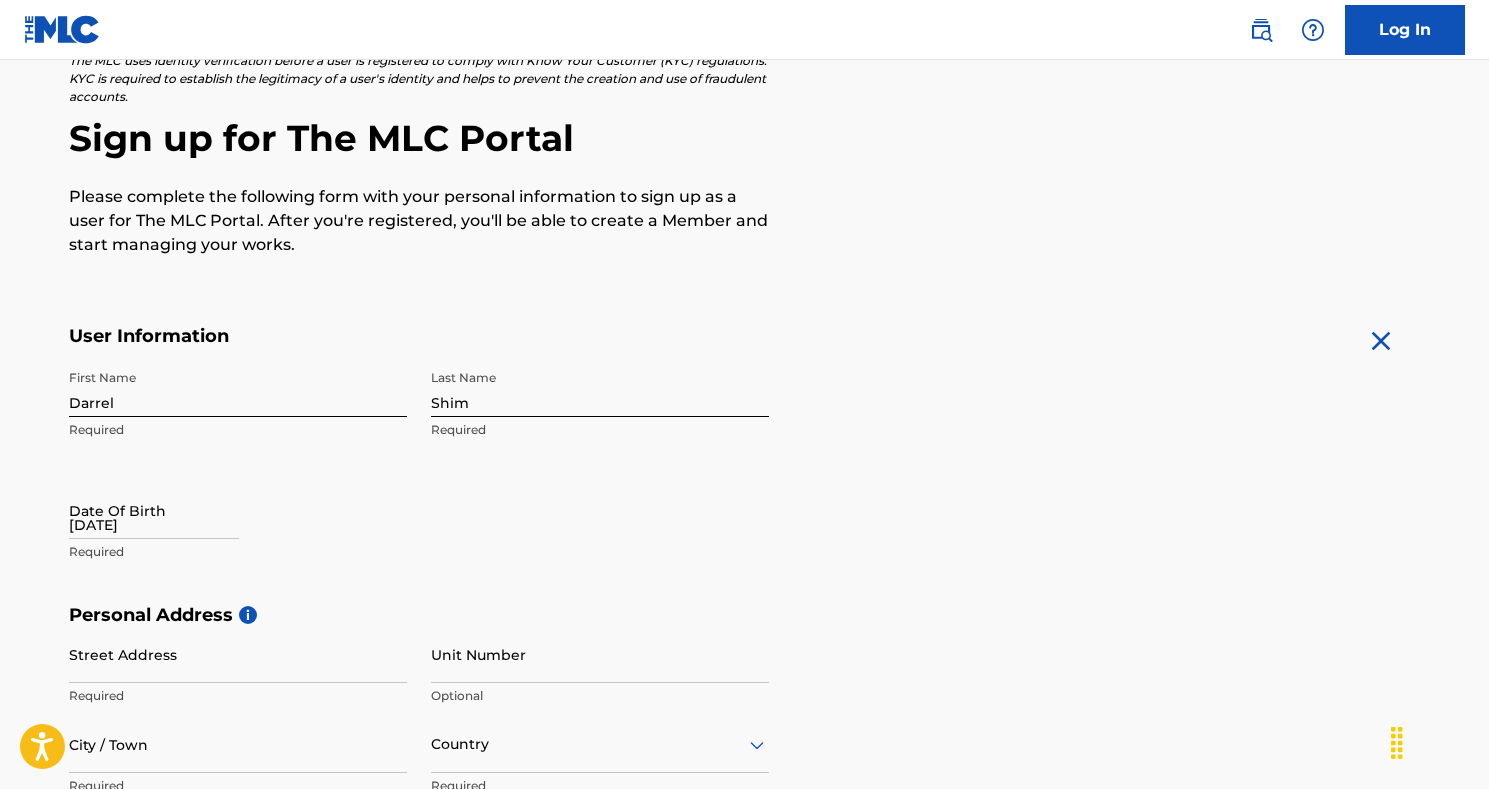 type on "[DATE]" 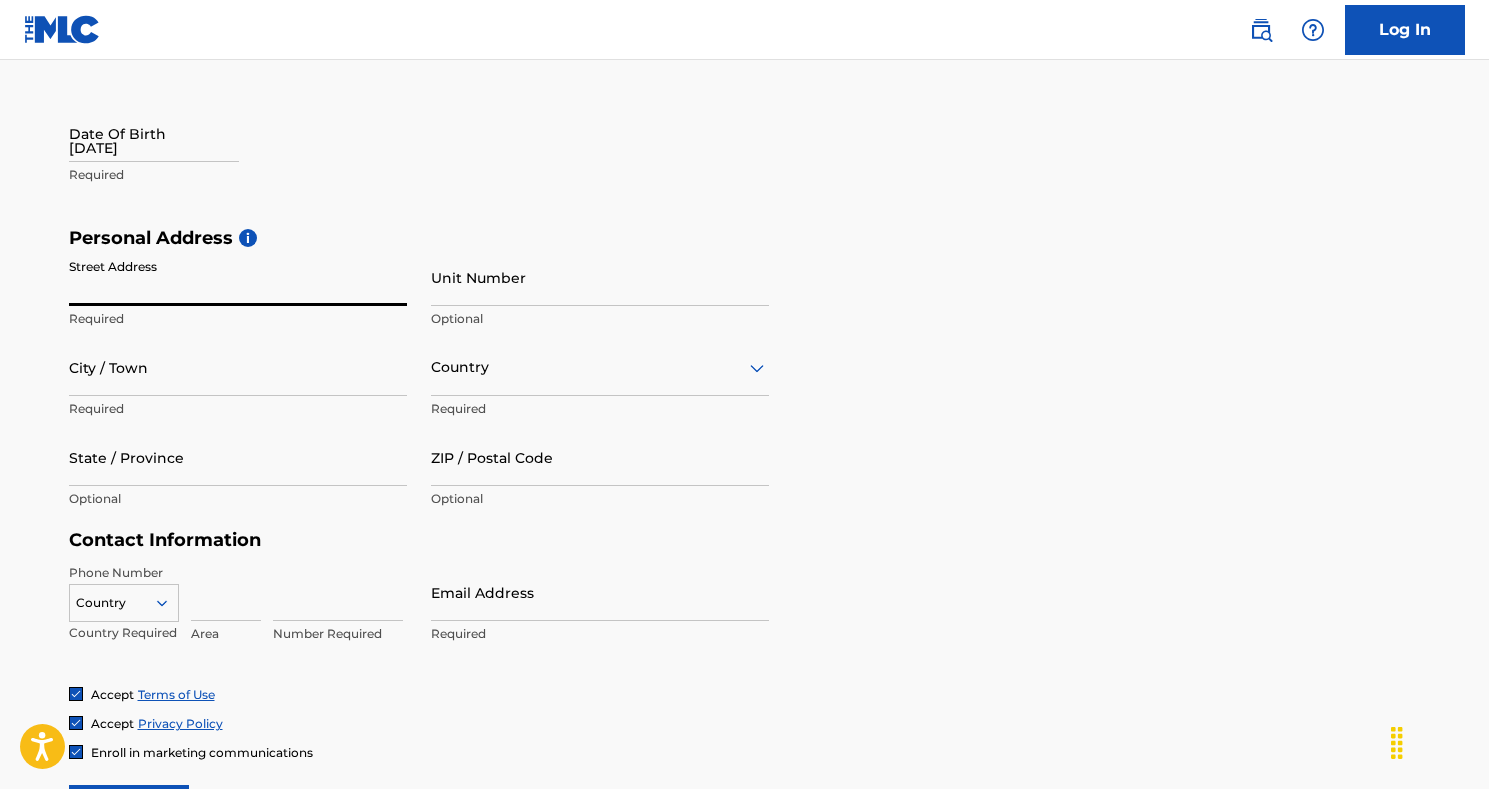 scroll, scrollTop: 513, scrollLeft: 0, axis: vertical 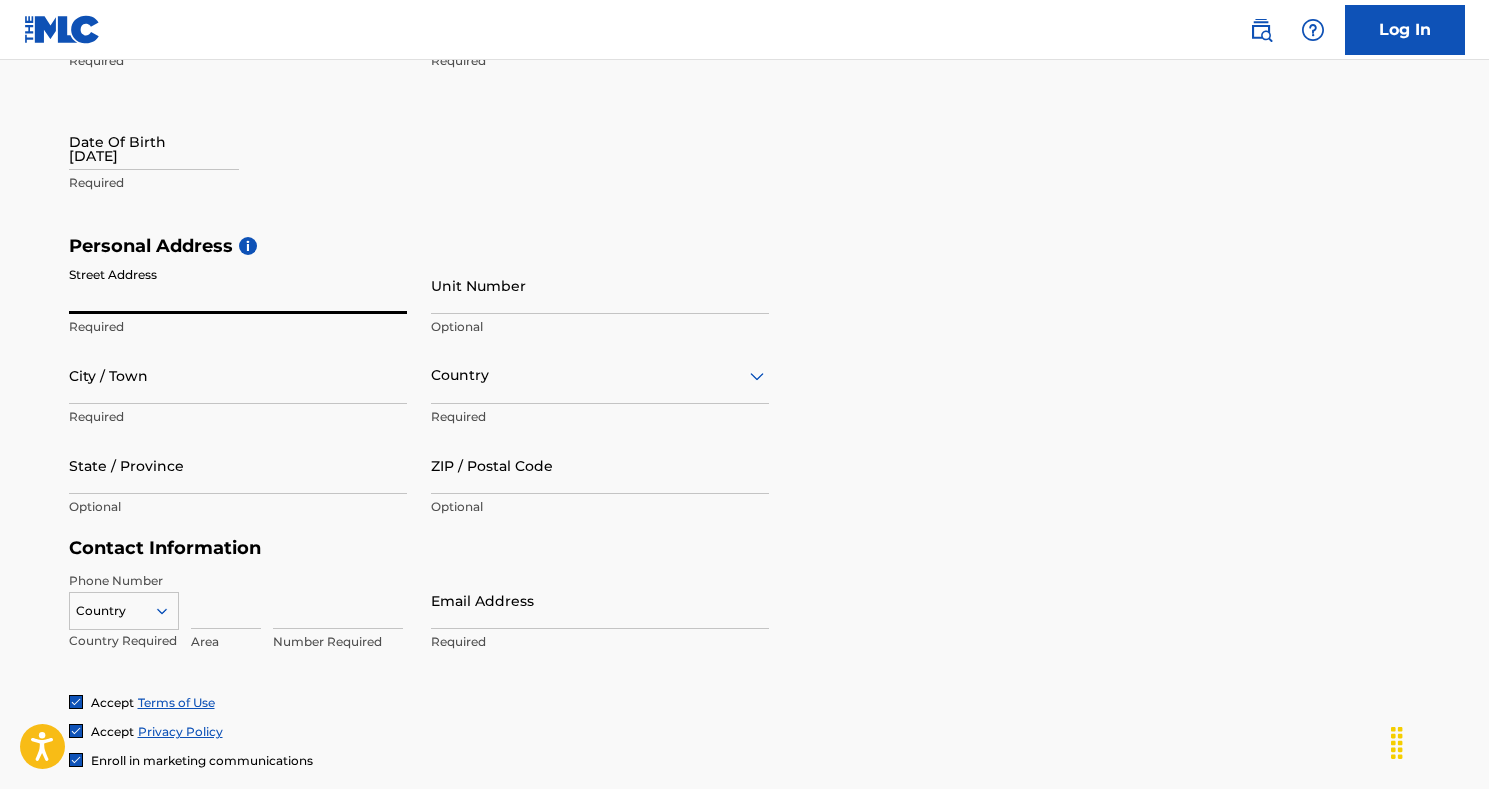 click on "Street Address" at bounding box center [238, 285] 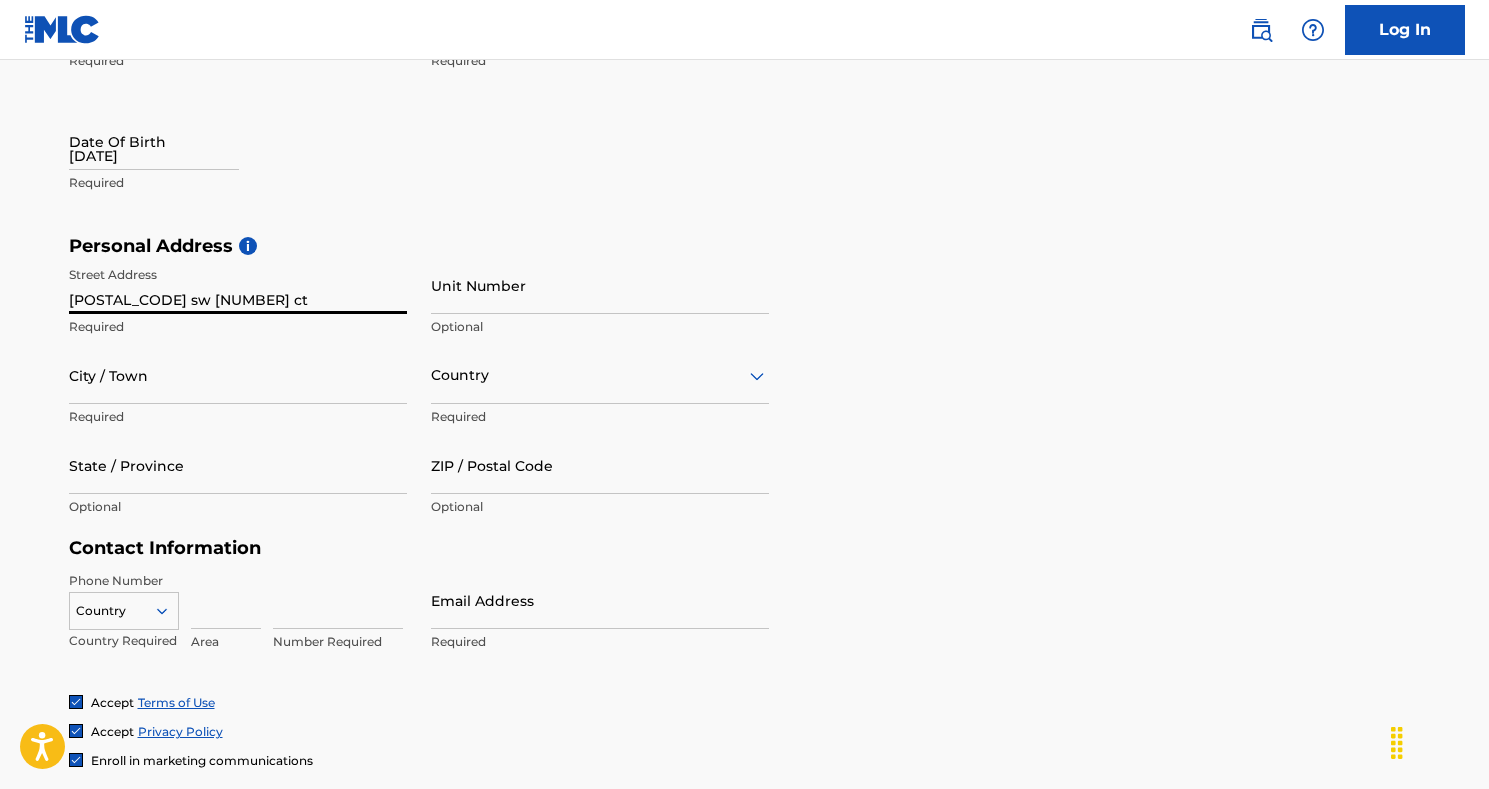 type on "[POSTAL_CODE] sw [NUMBER] ct" 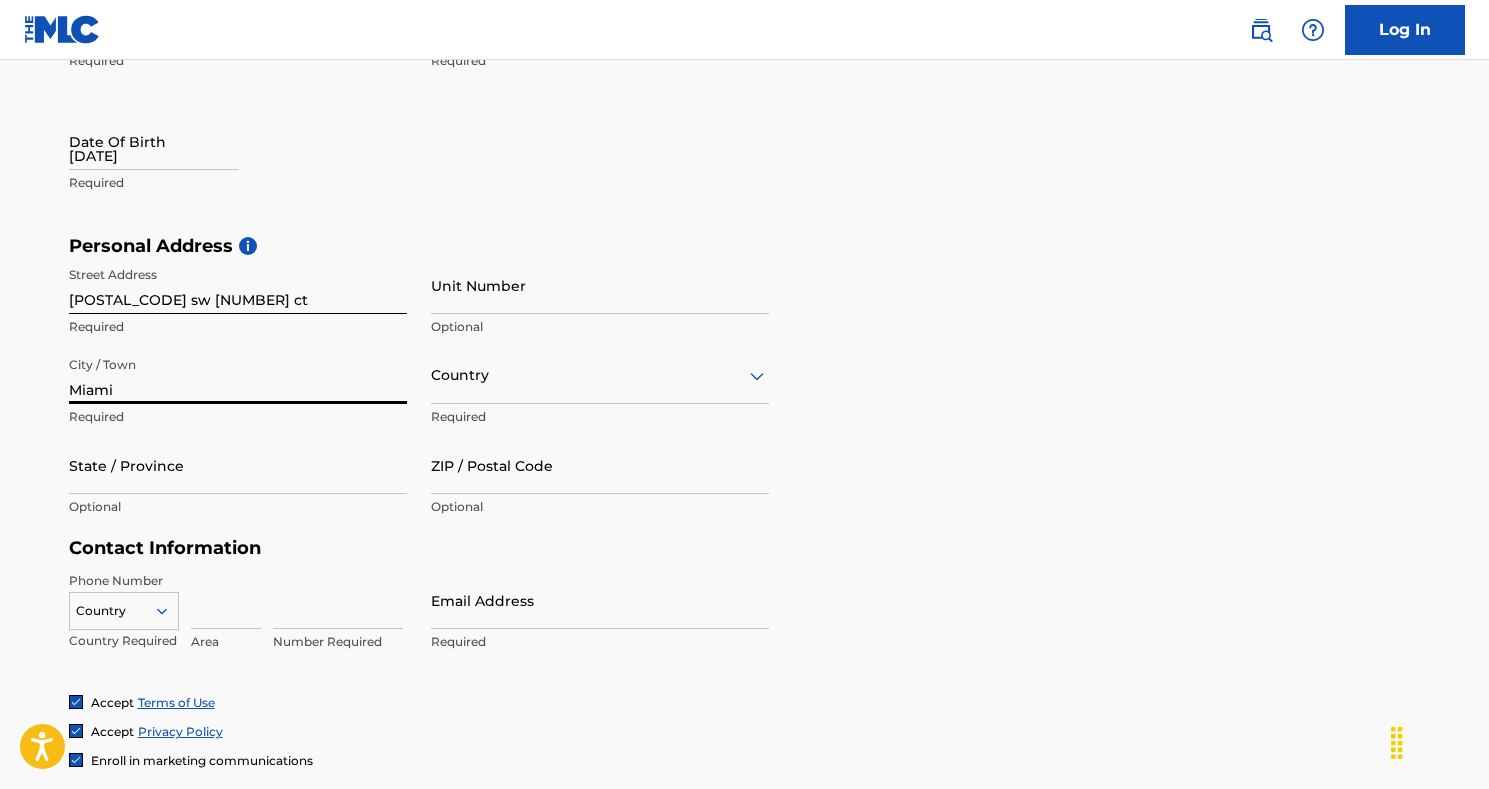 type on "Miami" 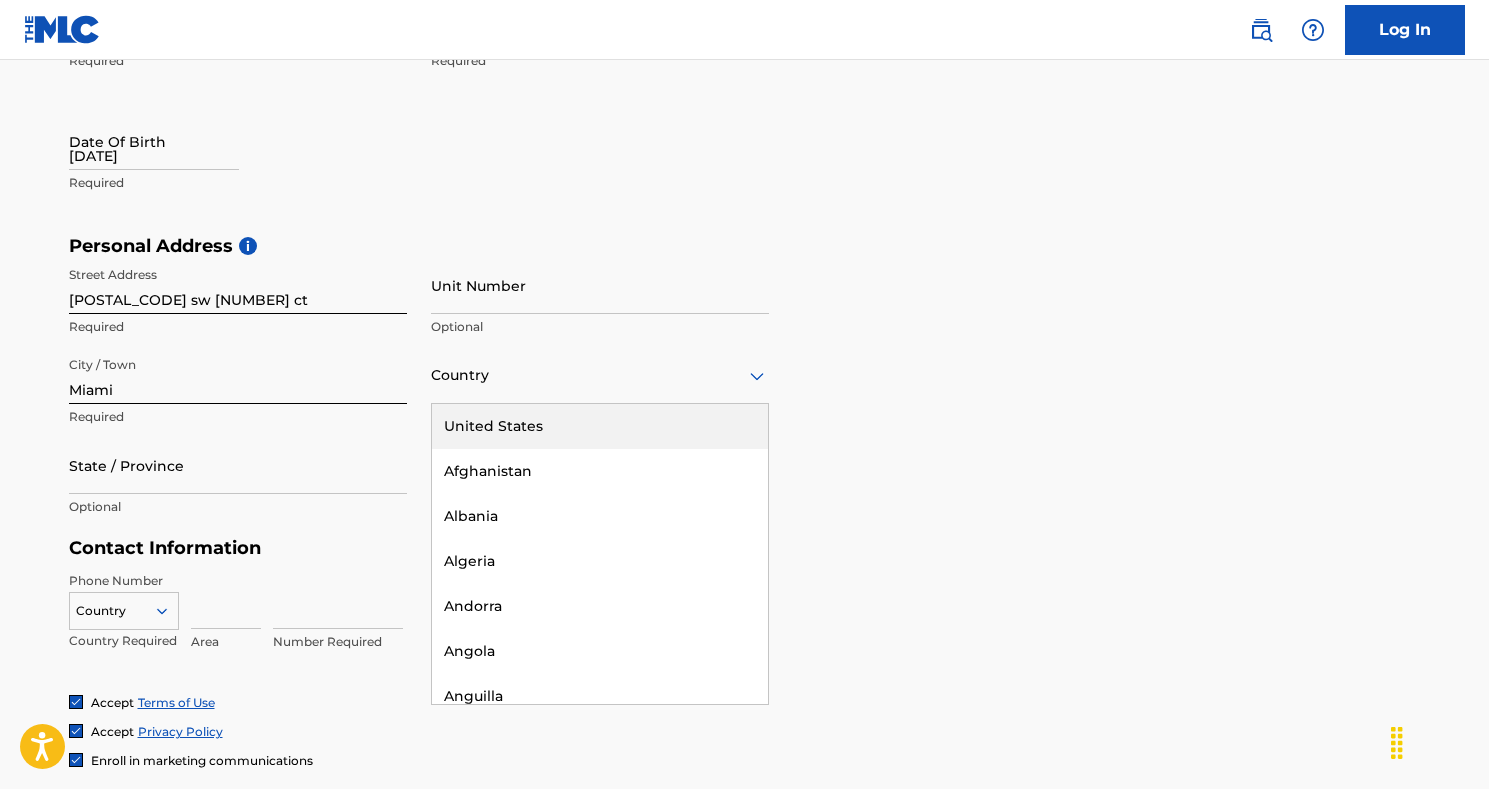 click on "Country" at bounding box center [600, 375] 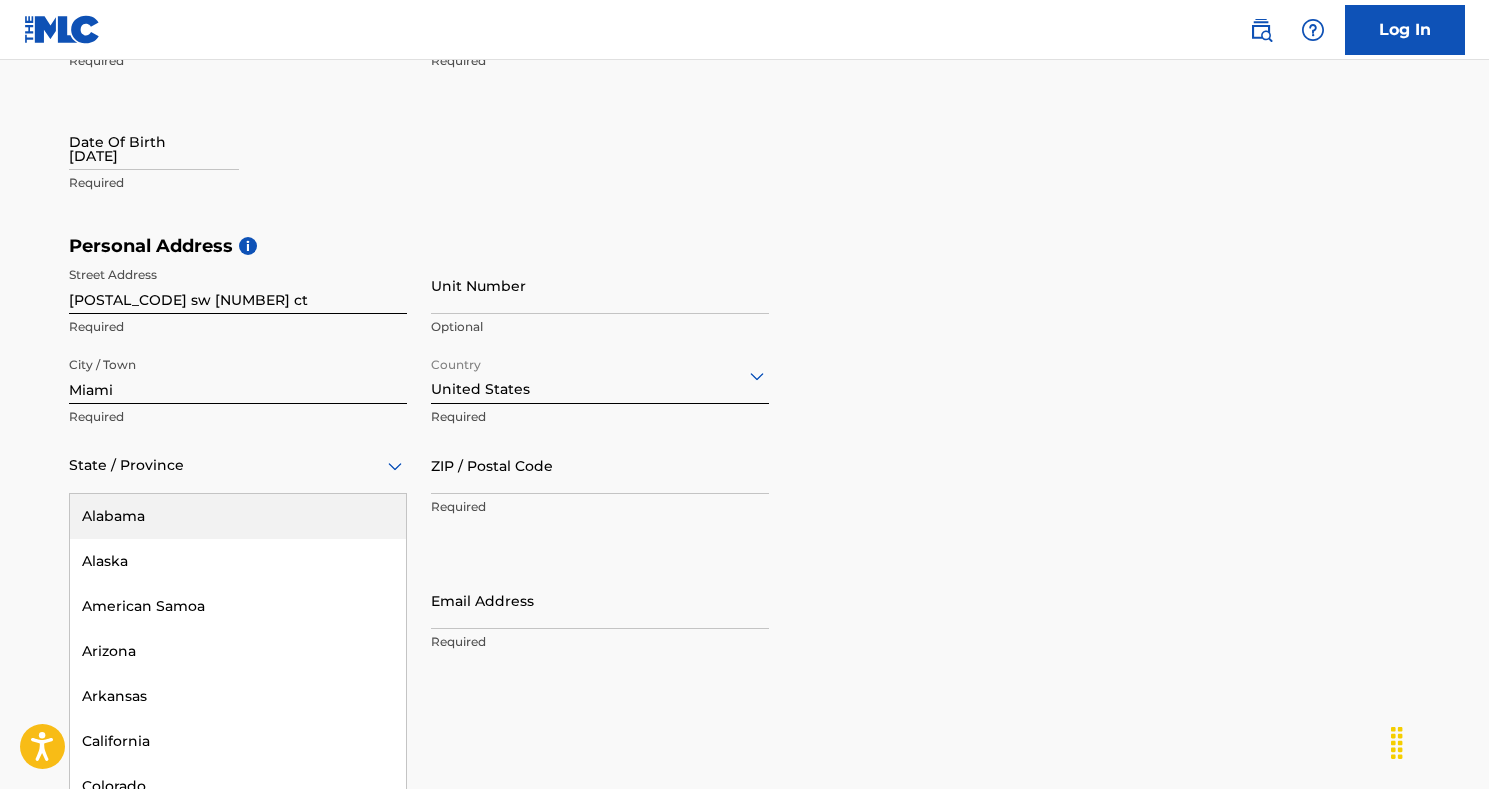 scroll, scrollTop: 518, scrollLeft: 0, axis: vertical 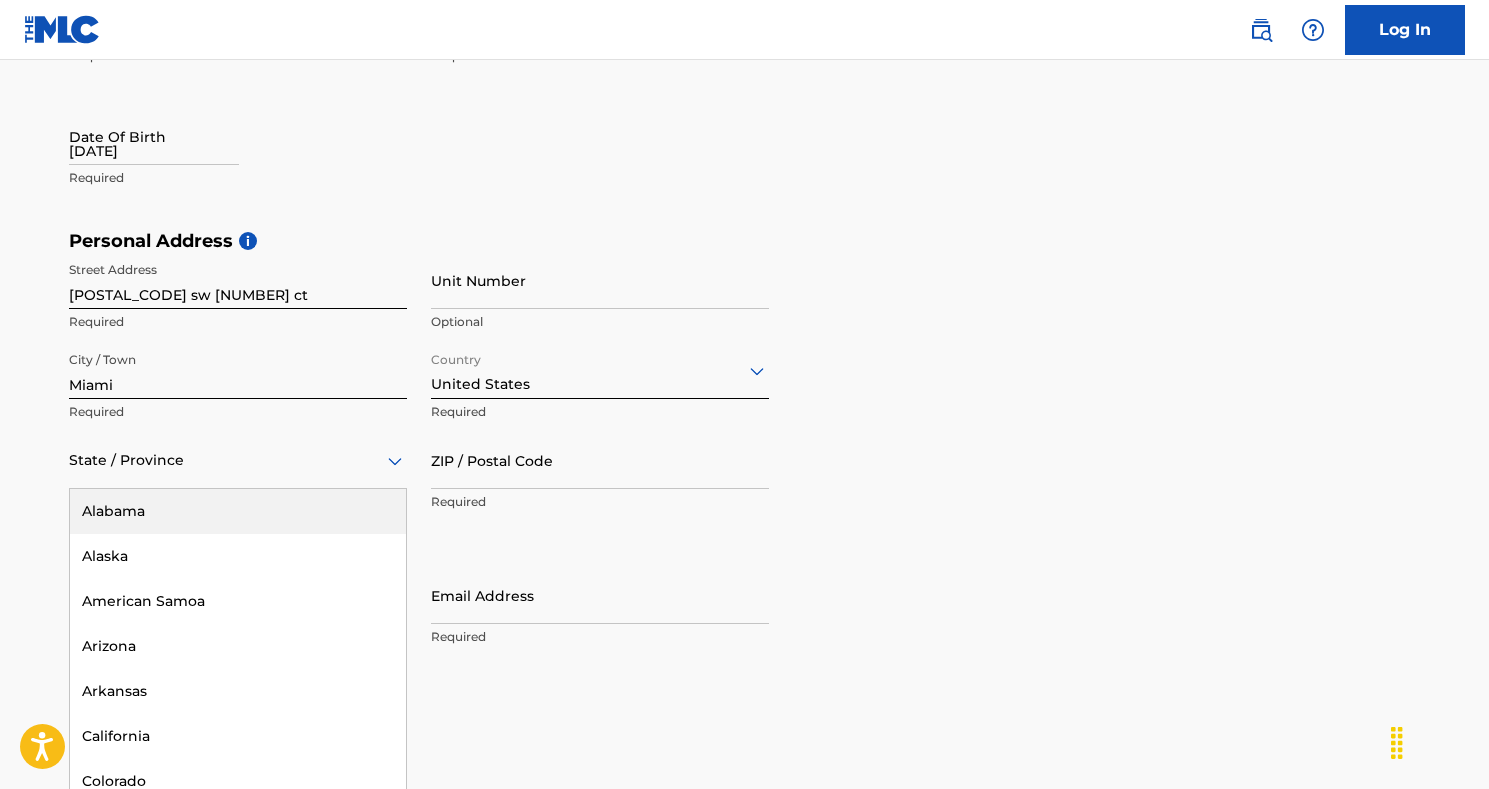 click on "State / Province" at bounding box center (238, 460) 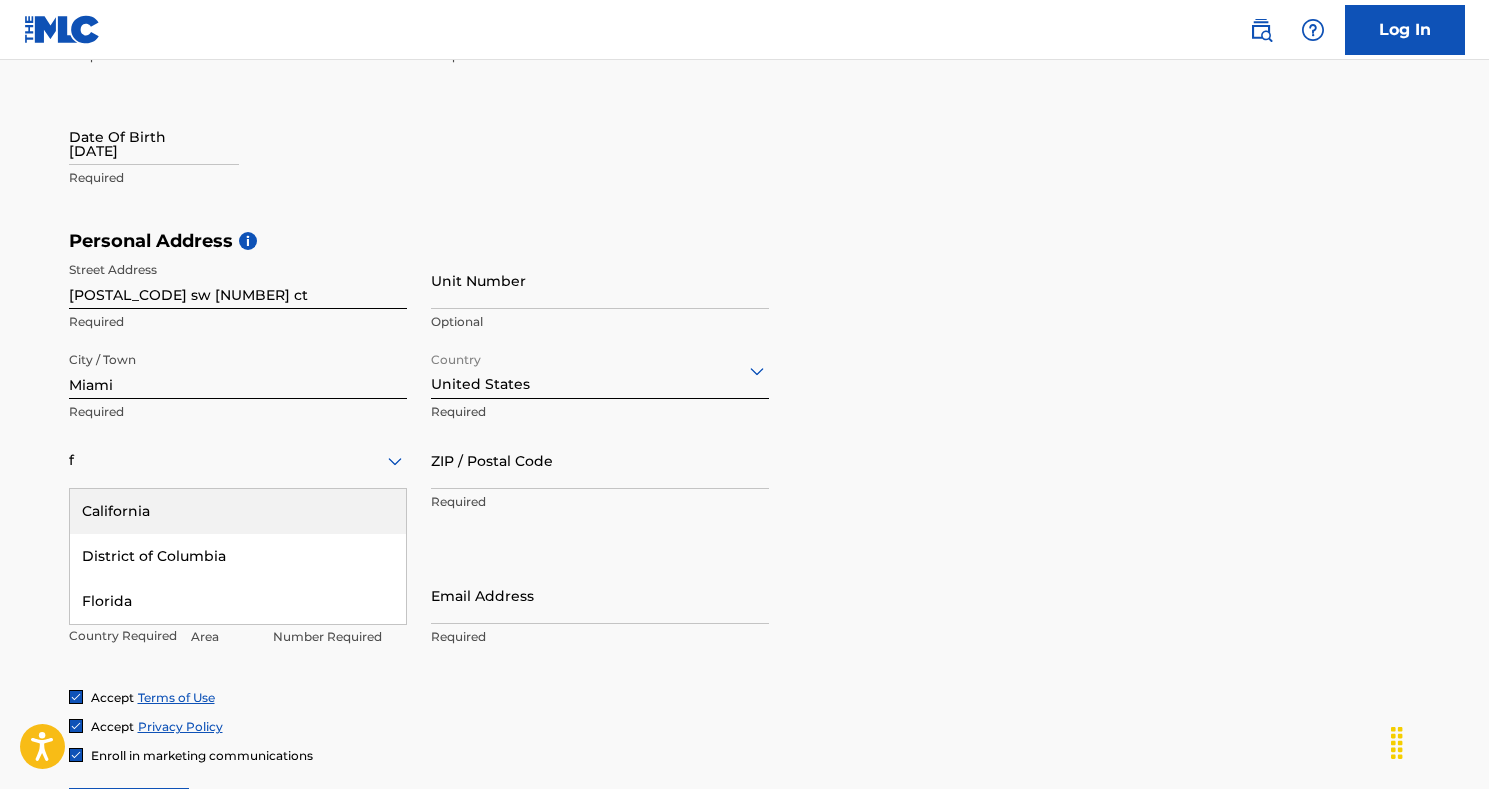 type on "fl" 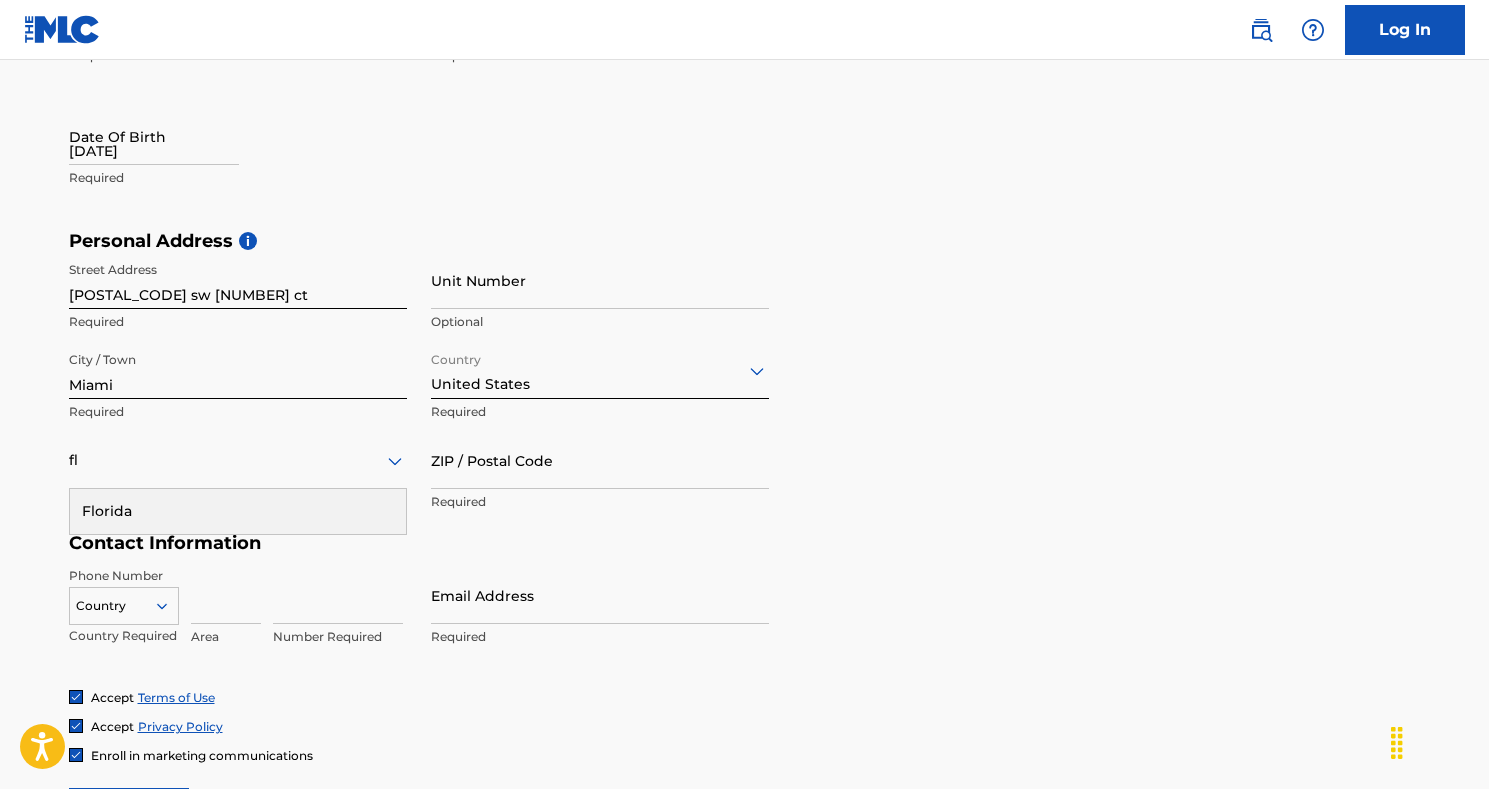 click on "Florida" at bounding box center (238, 511) 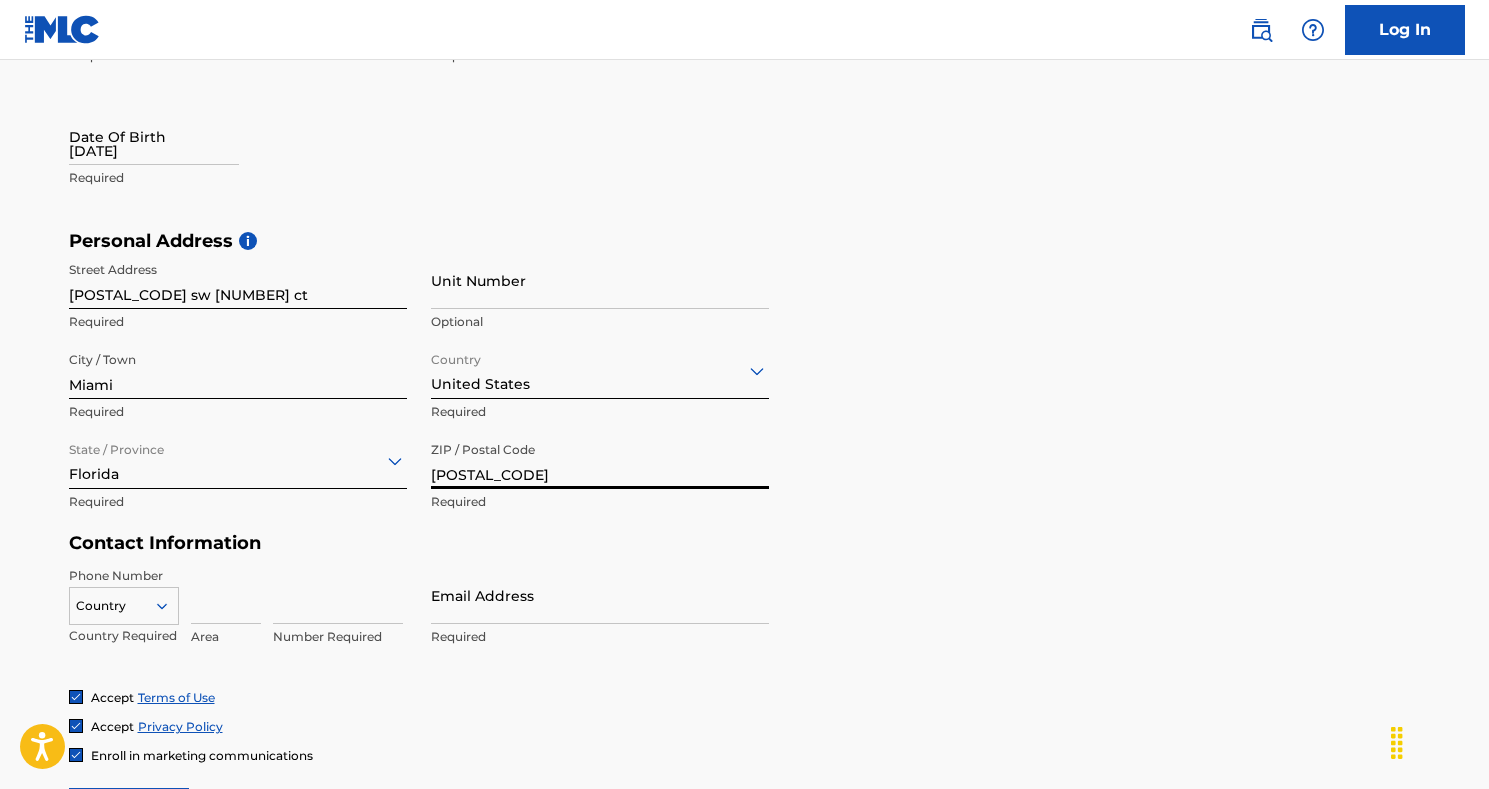 type on "[POSTAL_CODE]" 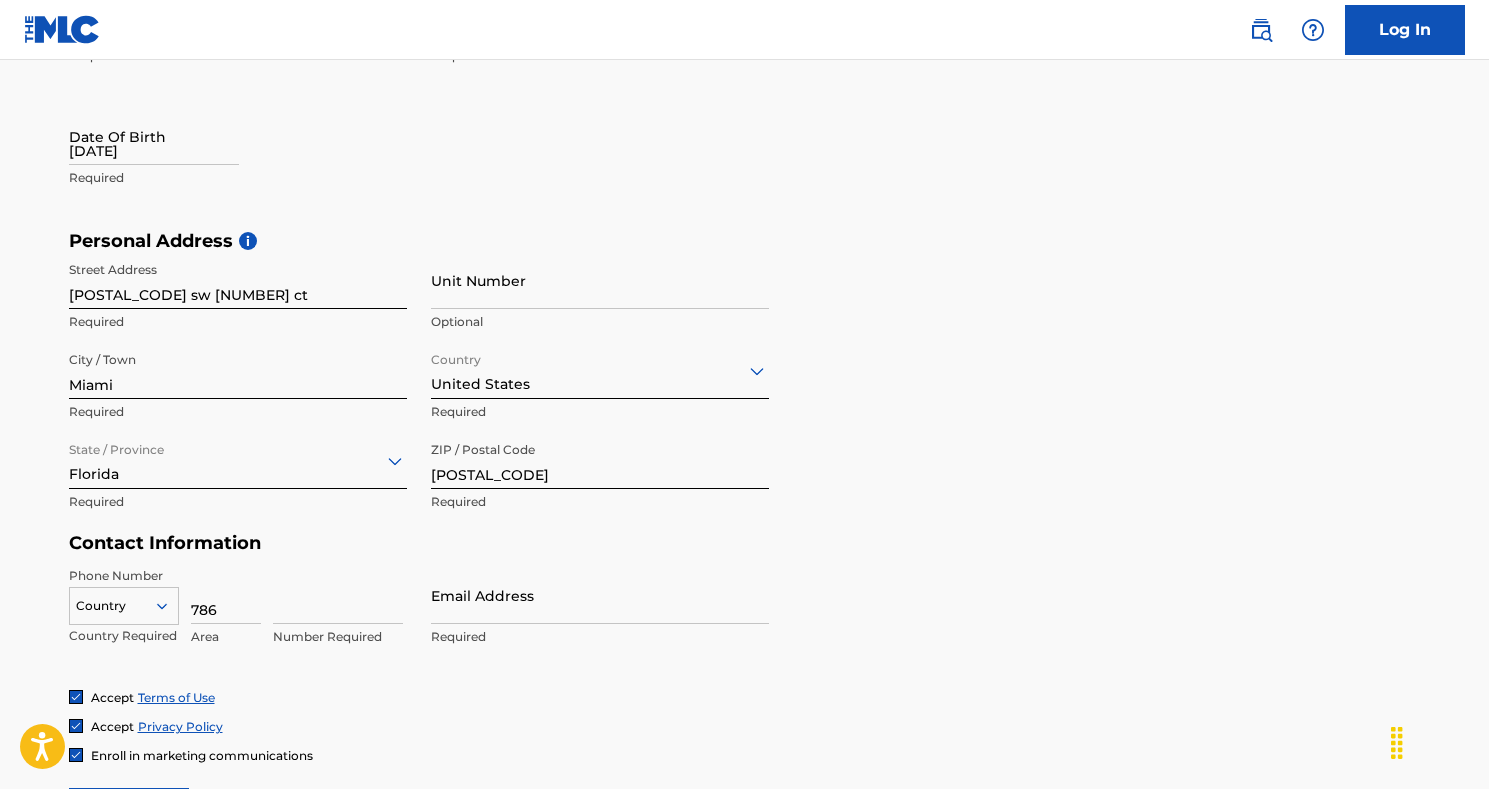 type on "786" 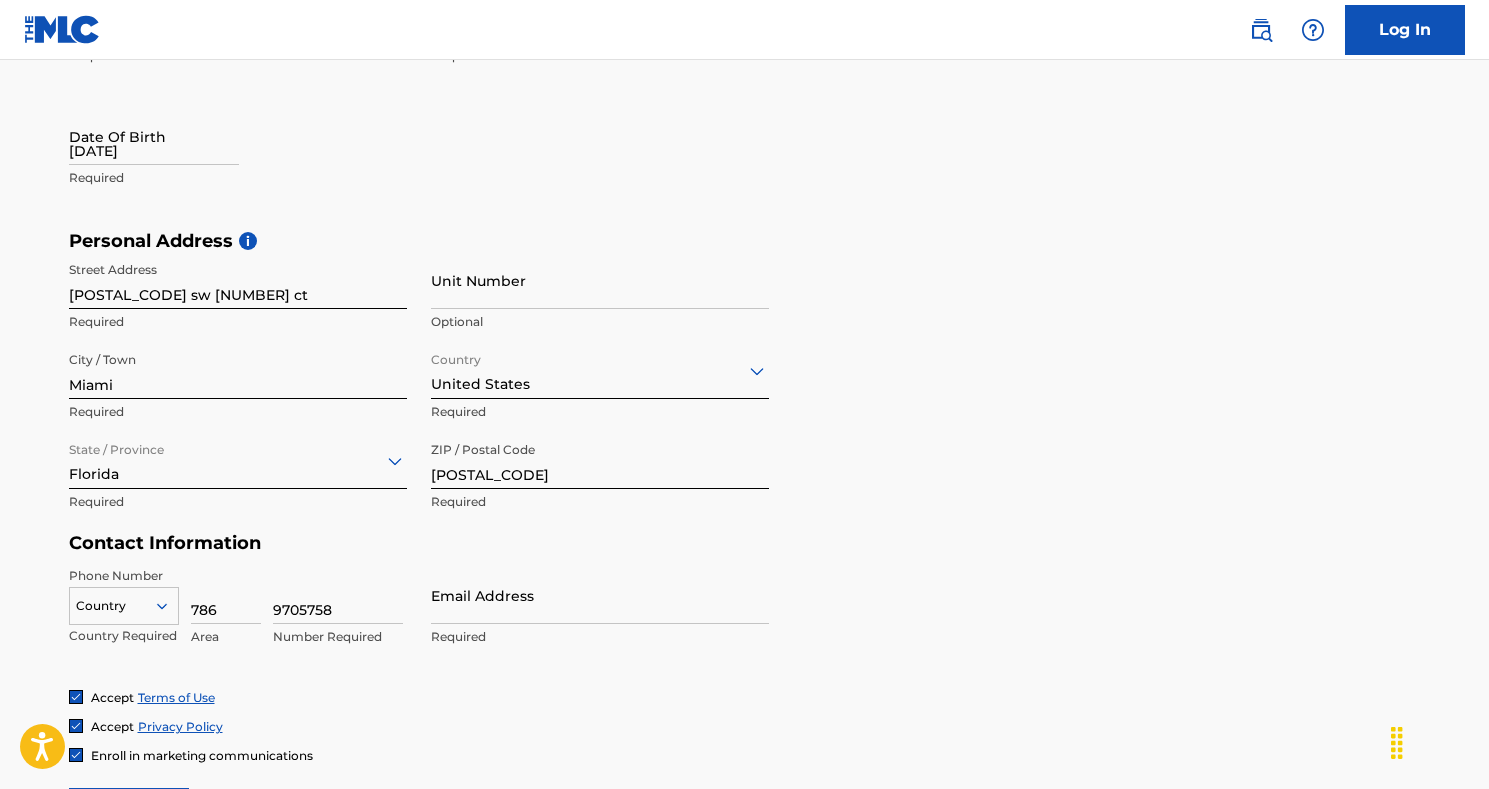 type on "9705758" 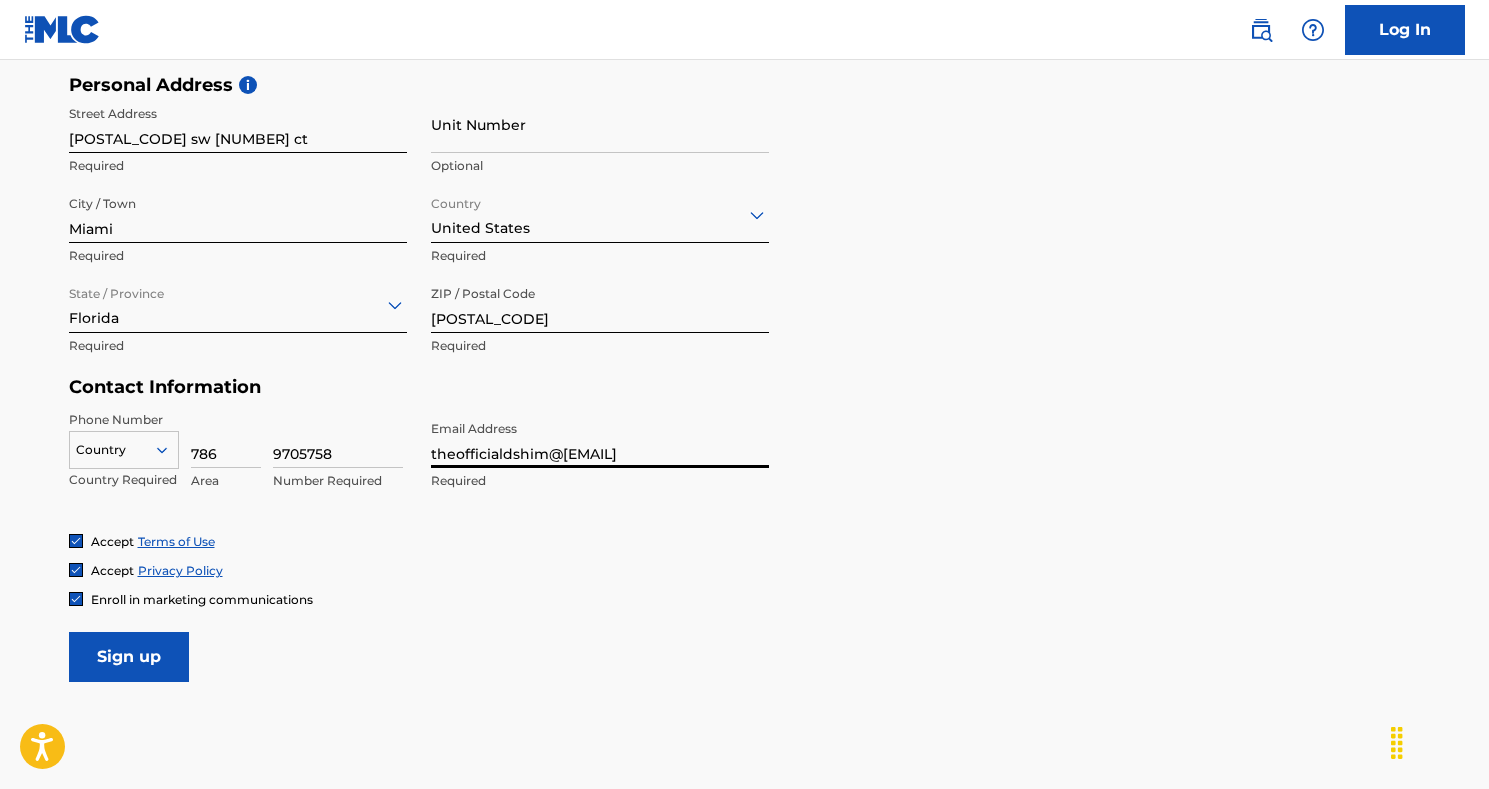scroll, scrollTop: 711, scrollLeft: 0, axis: vertical 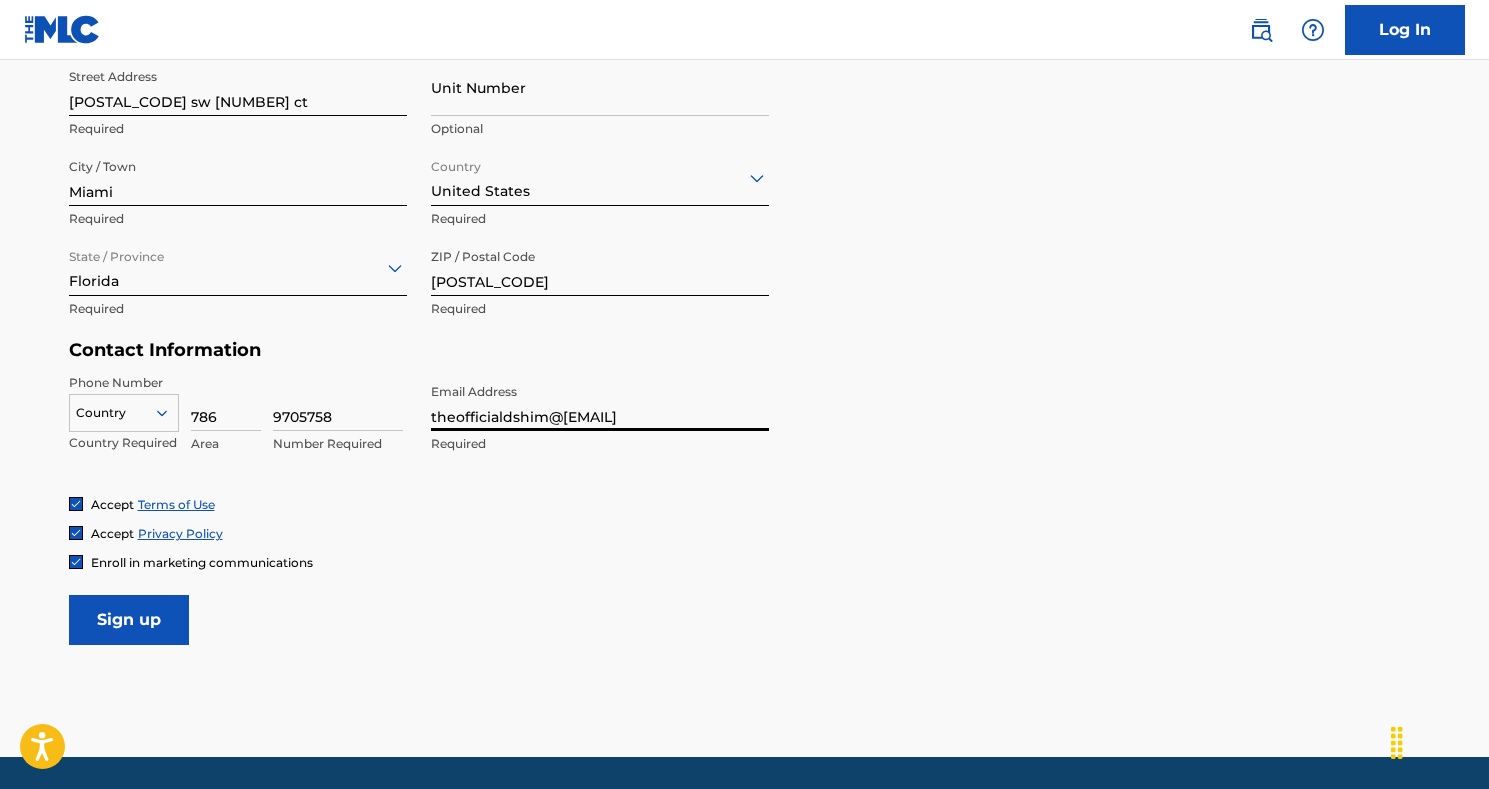type on "theofficialdshim@[EMAIL]" 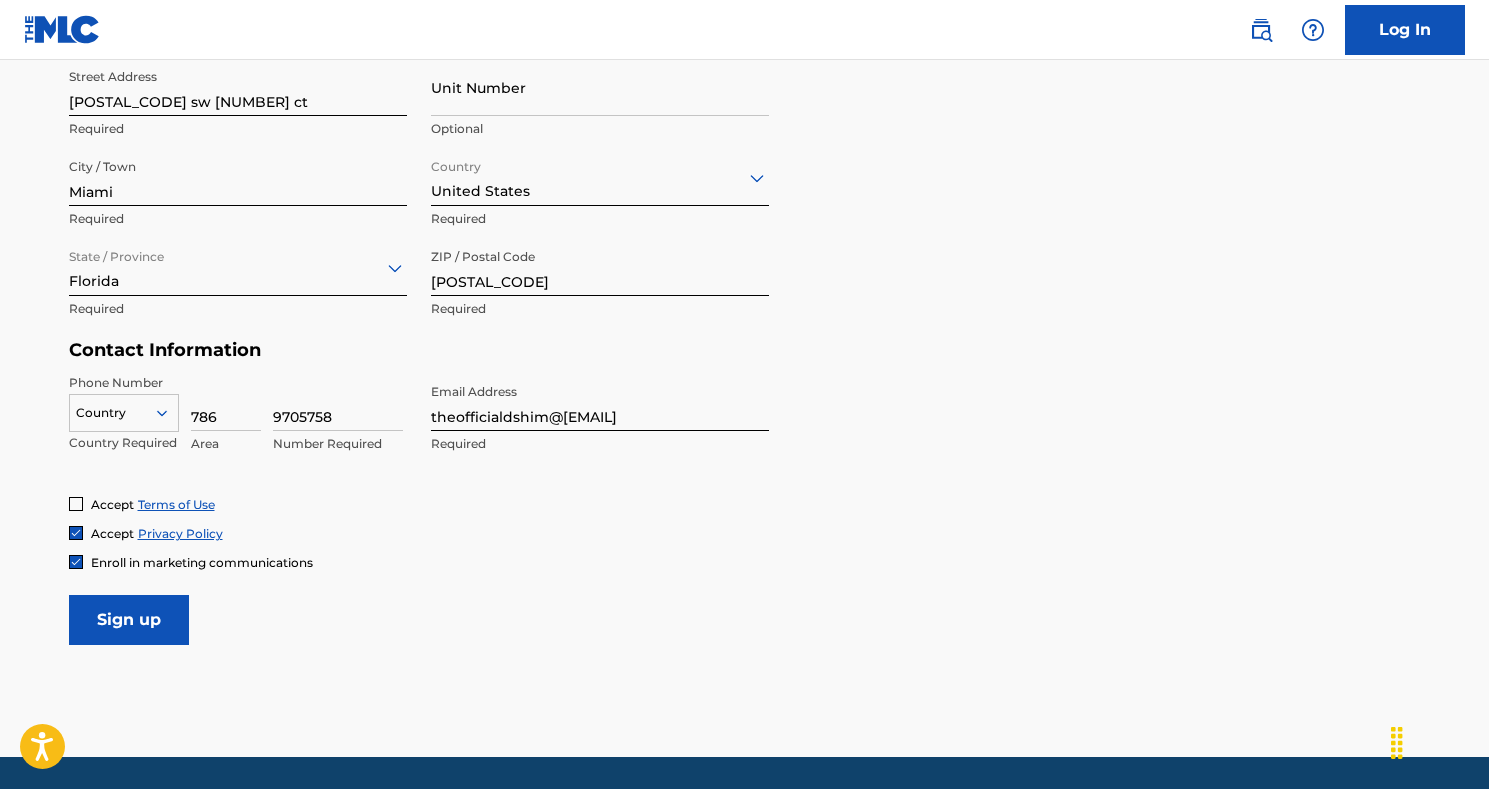 click at bounding box center (76, 533) 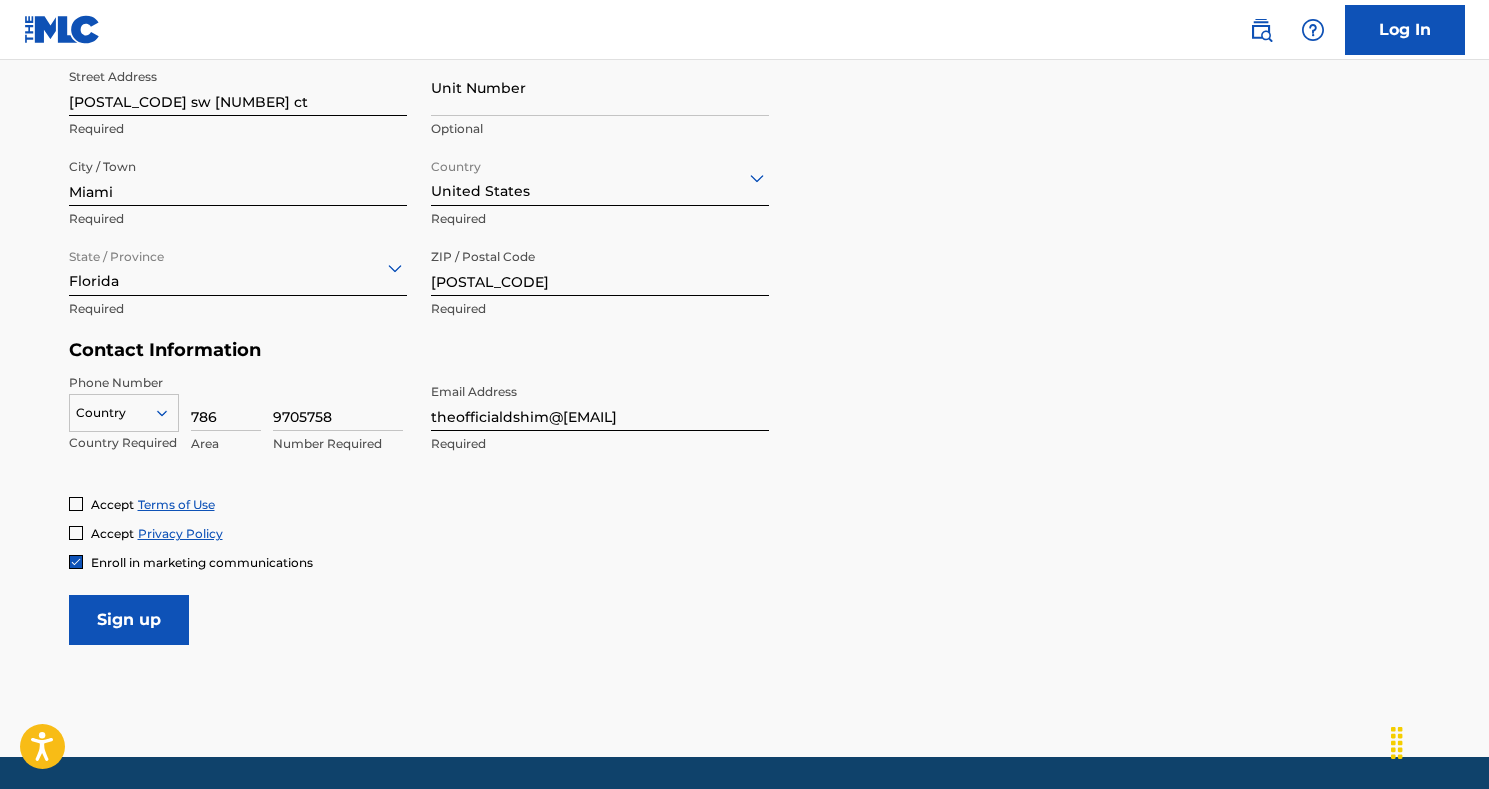 click at bounding box center (76, 562) 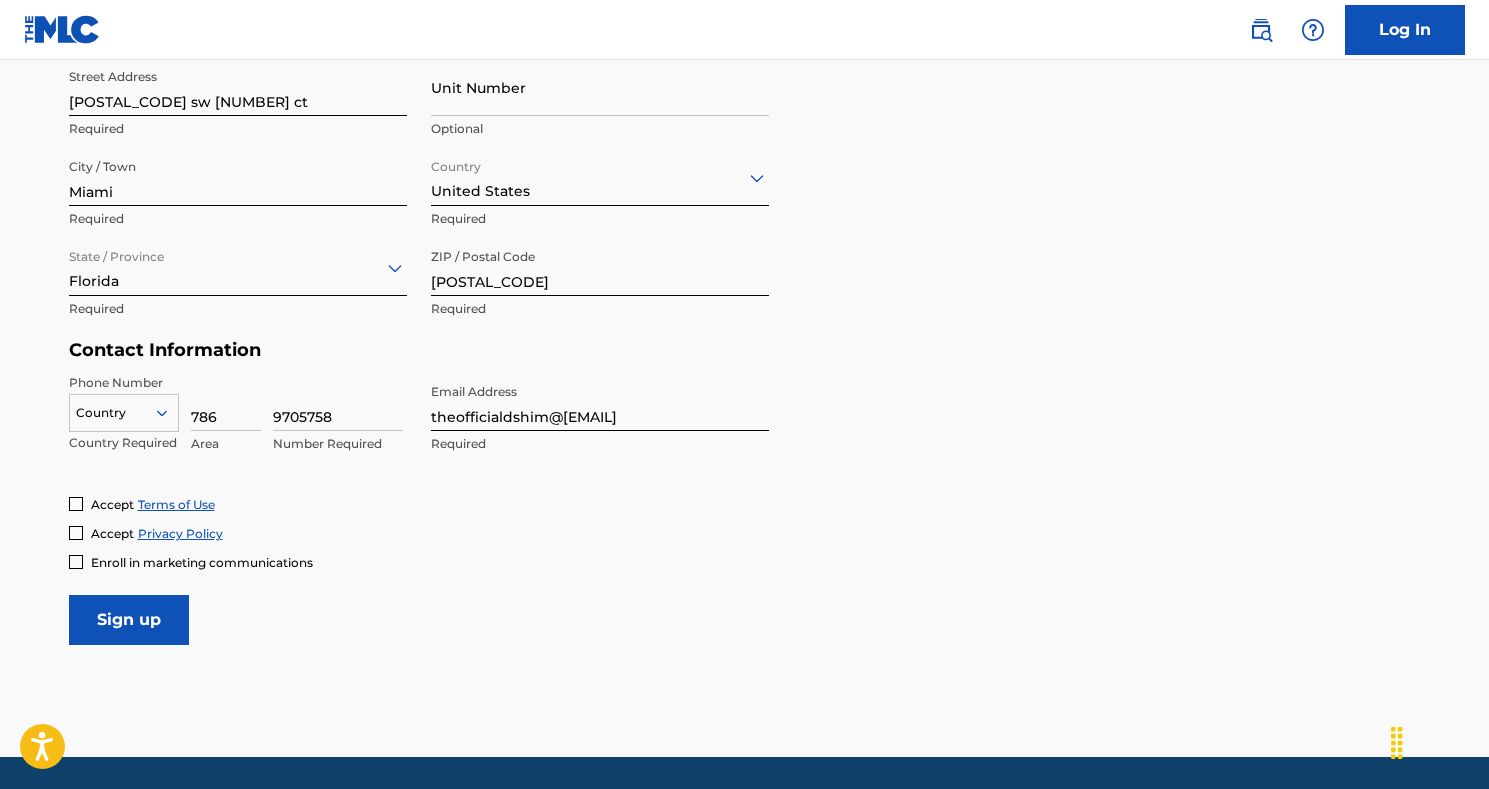 click at bounding box center [76, 562] 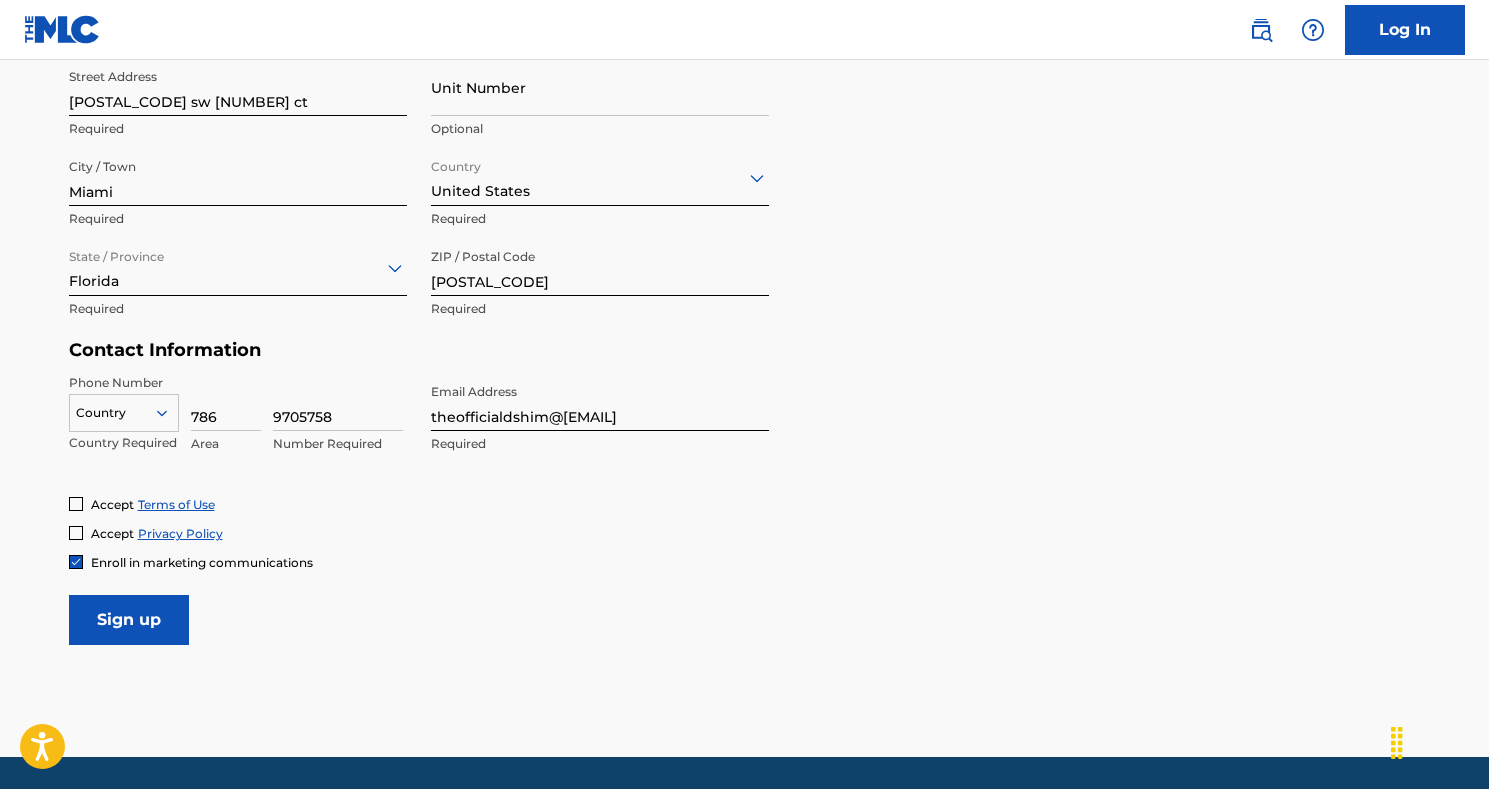 click at bounding box center (76, 533) 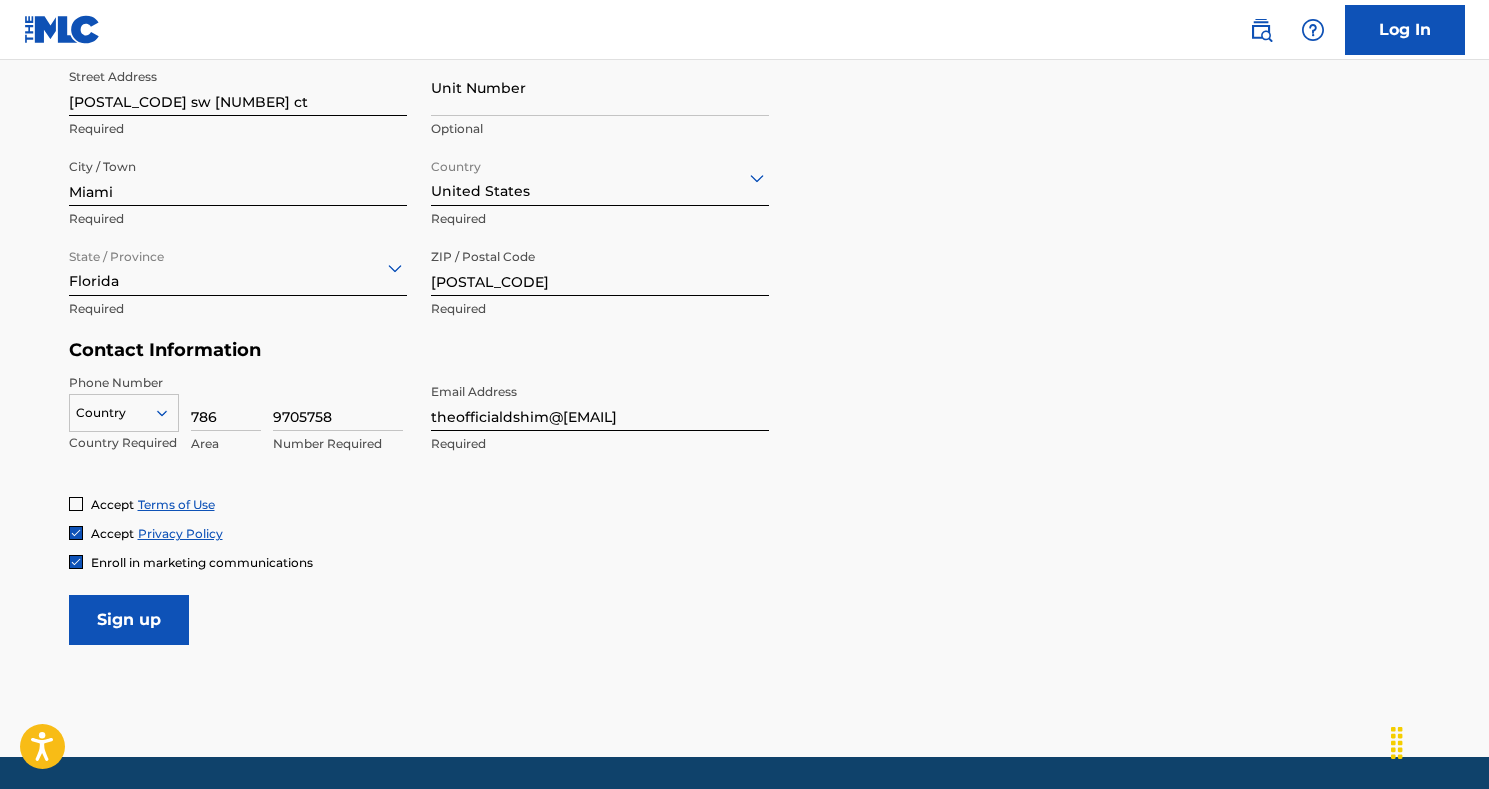 click at bounding box center [76, 504] 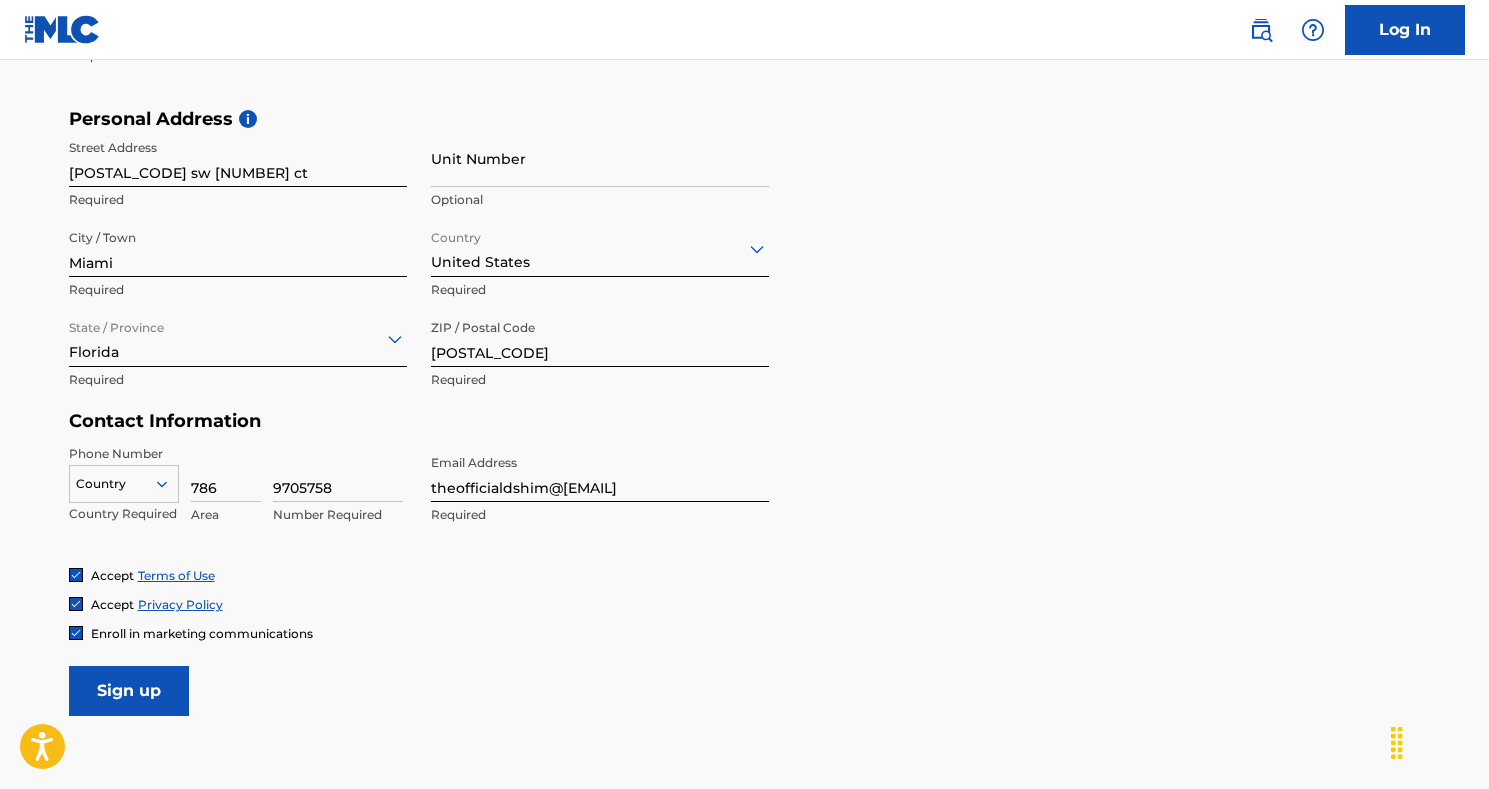 scroll, scrollTop: 749, scrollLeft: 0, axis: vertical 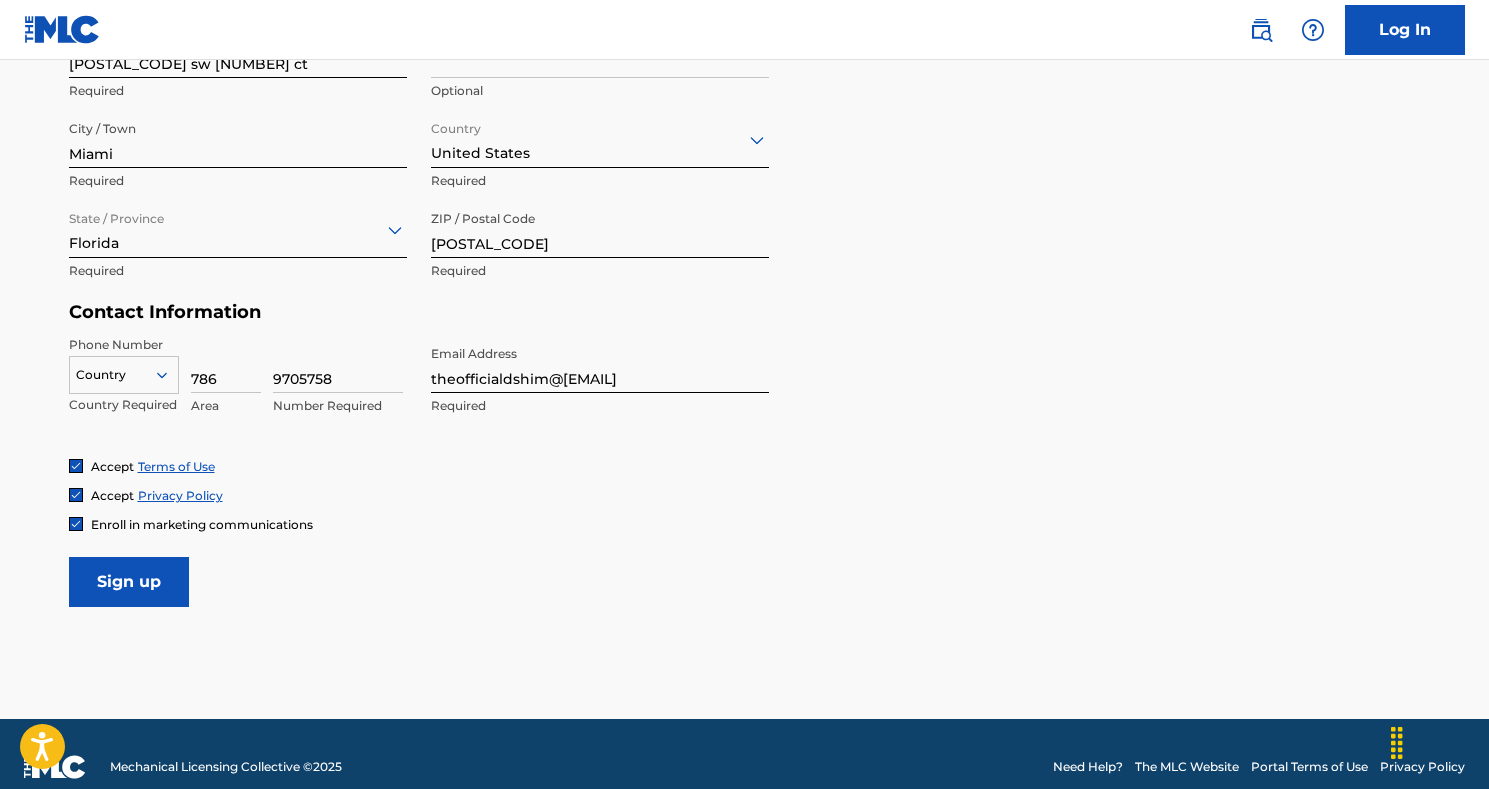 click on "Sign up" at bounding box center [129, 582] 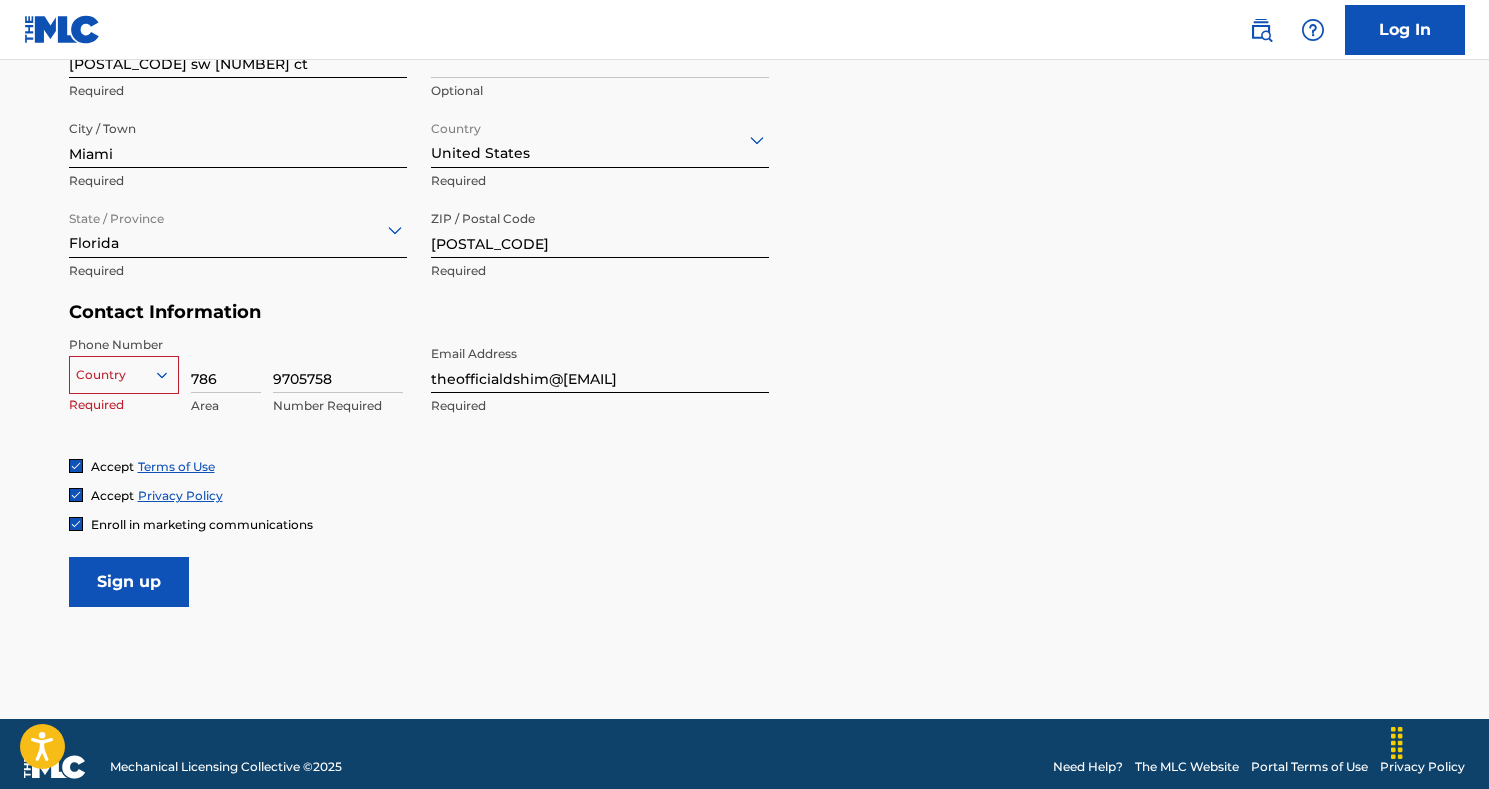 click at bounding box center [124, 375] 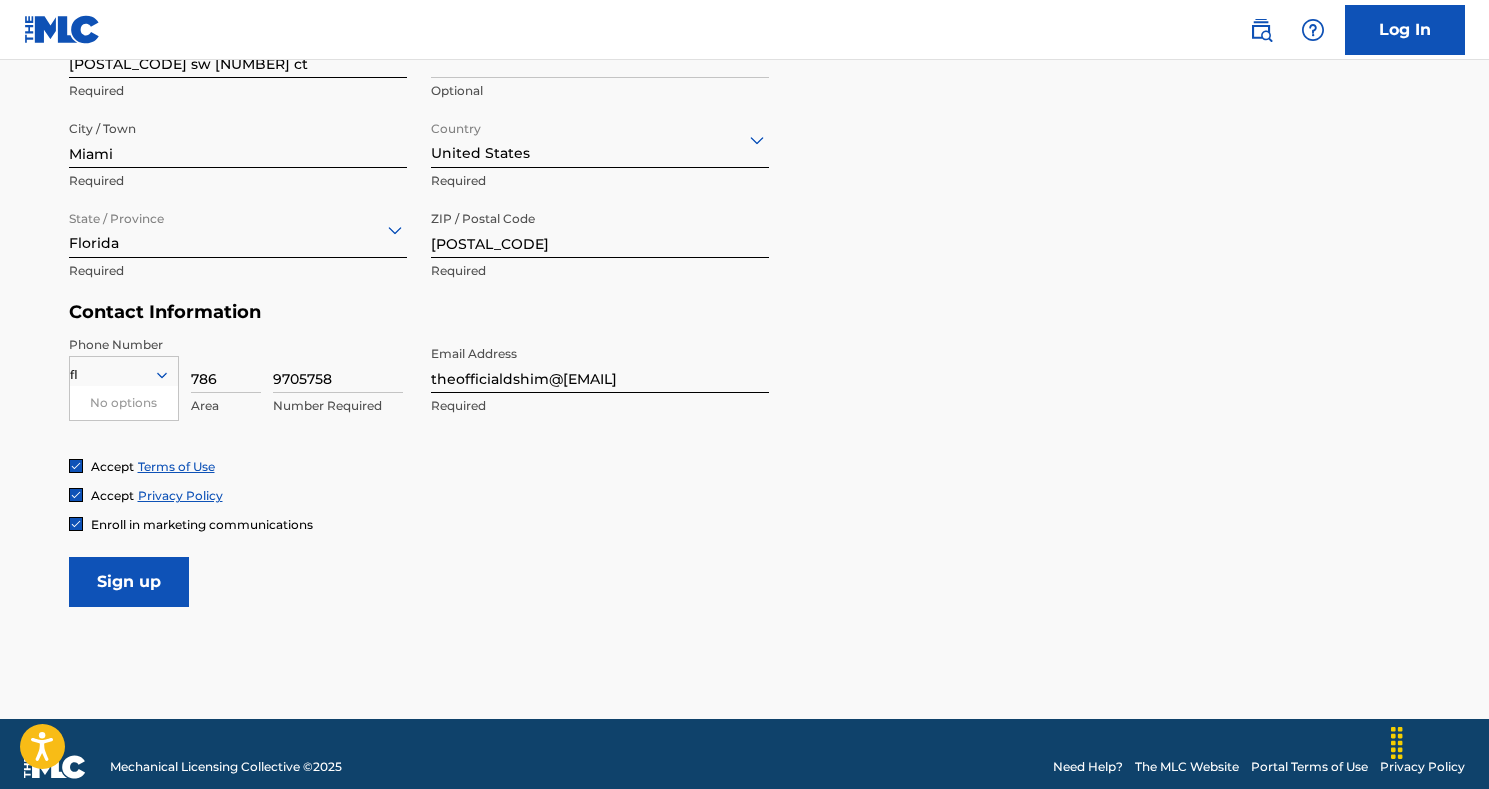 type on "f" 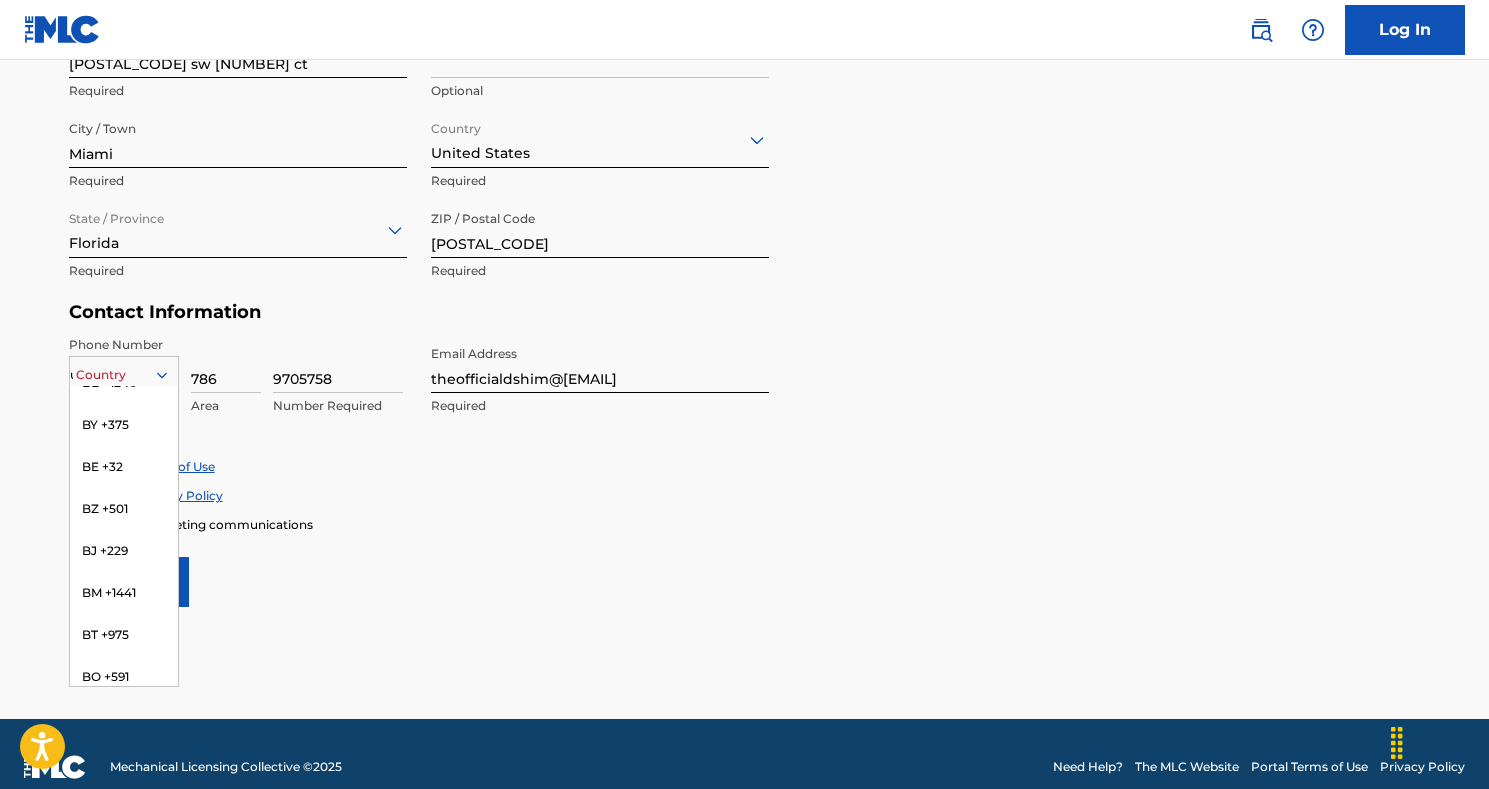 scroll, scrollTop: 246, scrollLeft: 0, axis: vertical 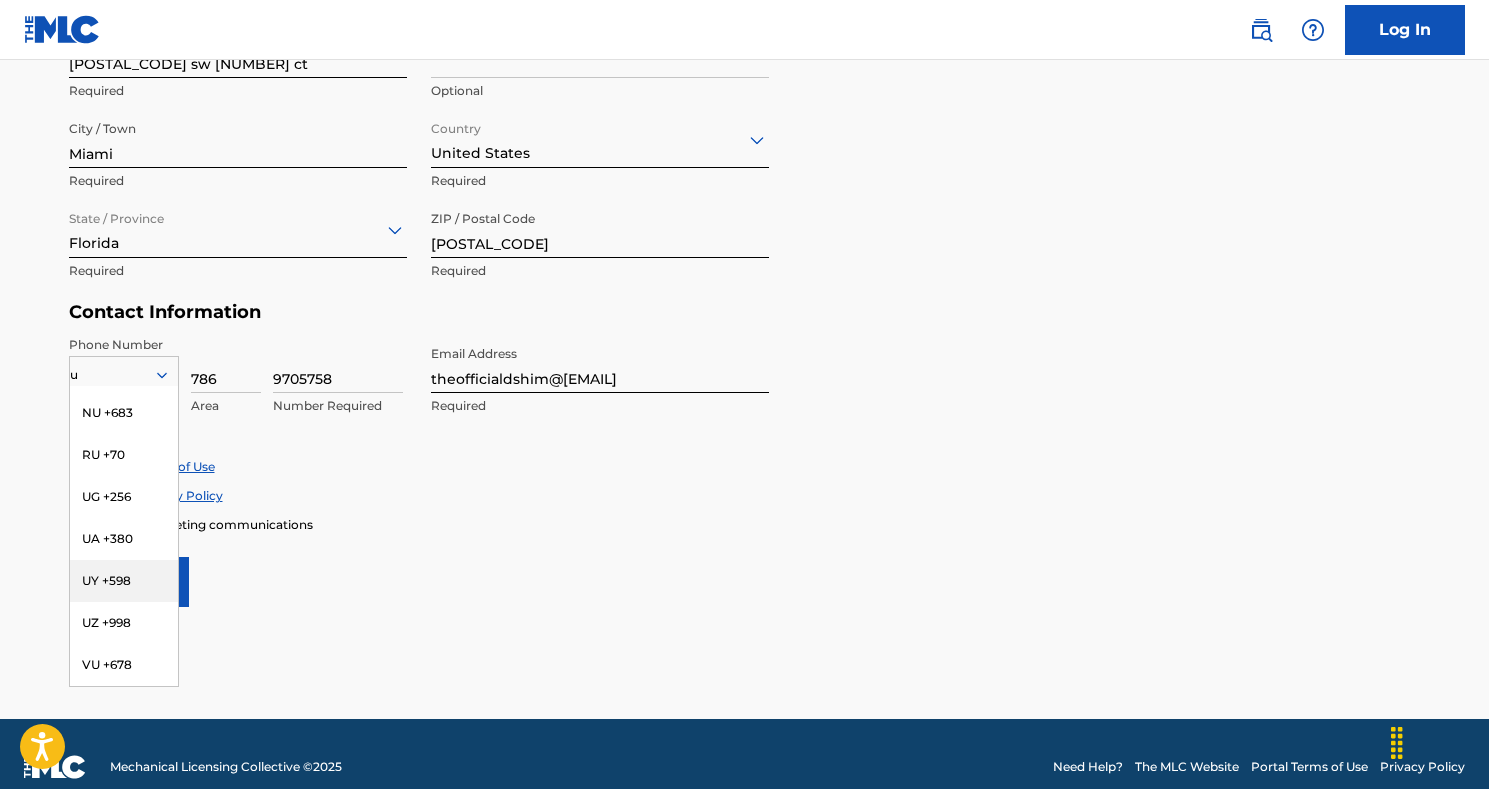 type on "us" 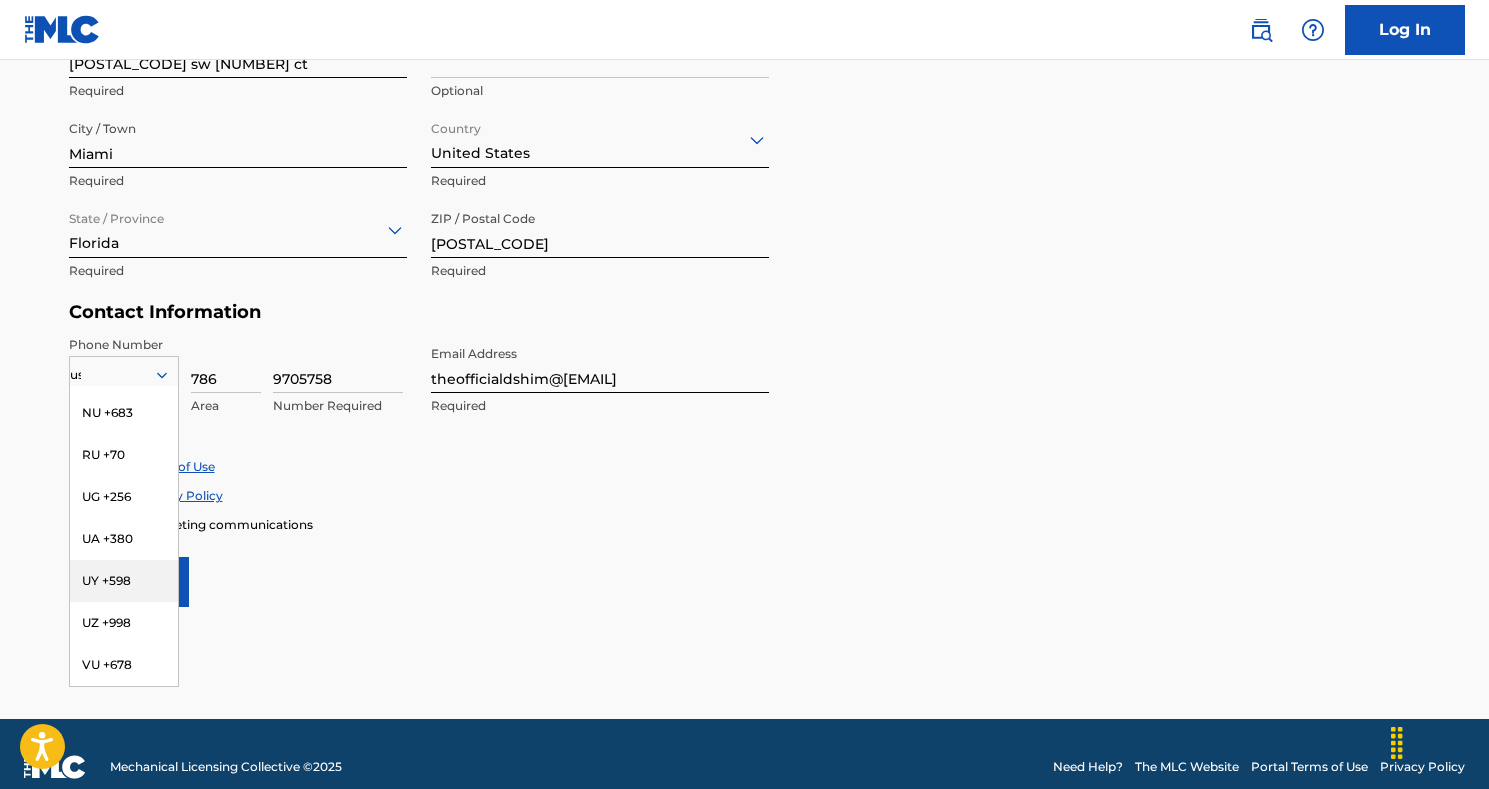 scroll, scrollTop: 0, scrollLeft: 0, axis: both 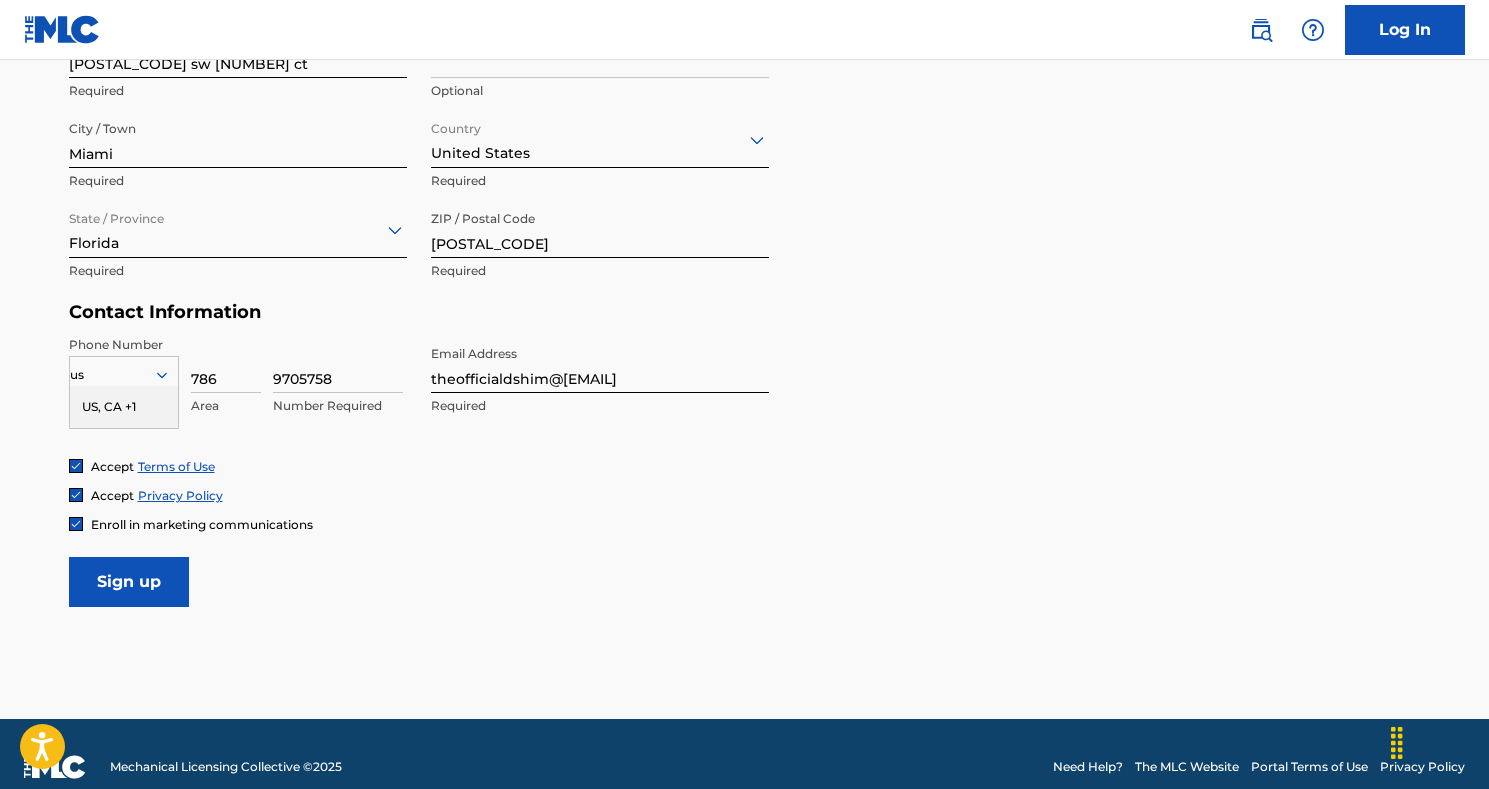click on "US, CA +1" at bounding box center (124, 407) 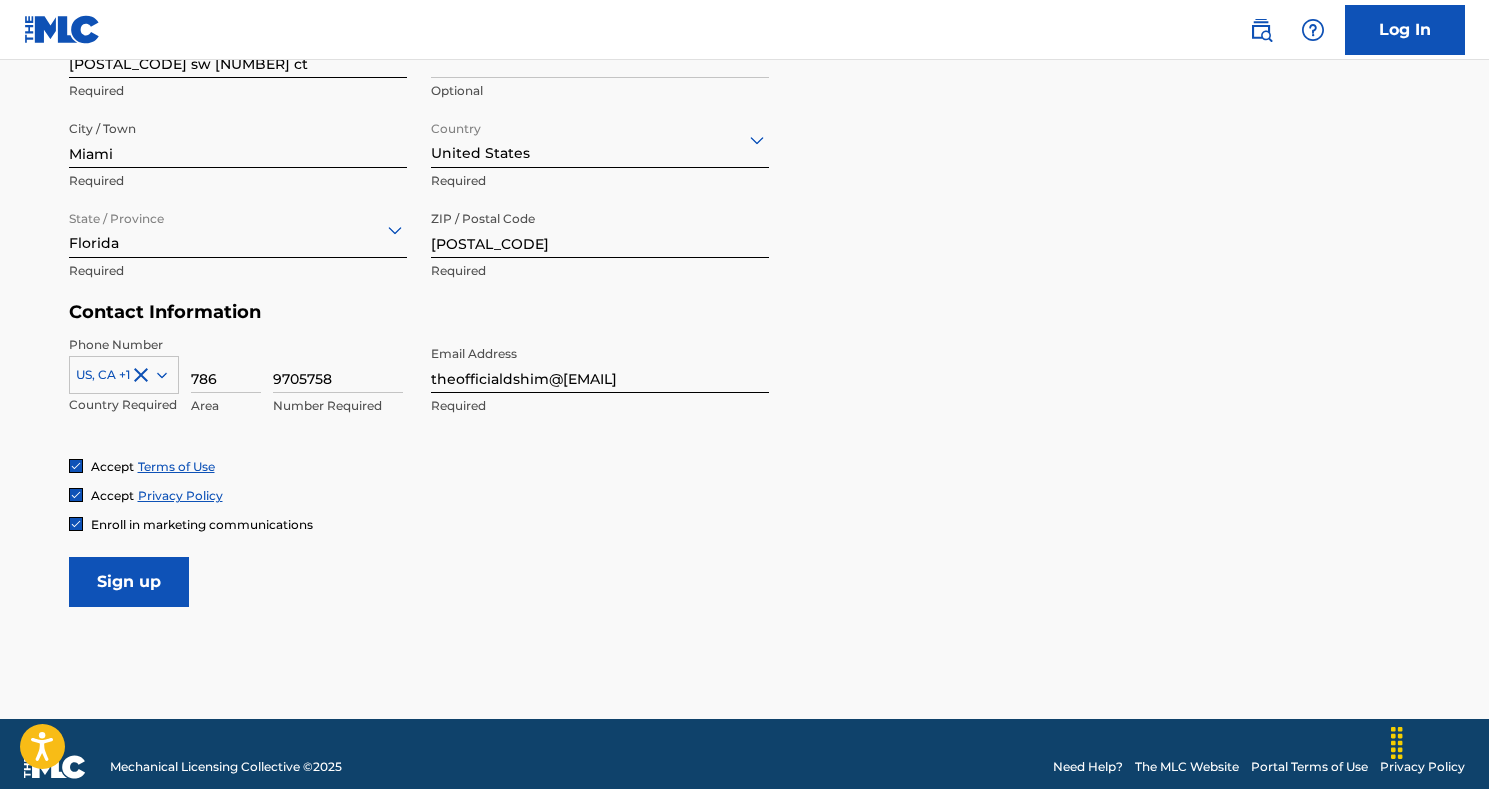 click on "Sign up" at bounding box center [129, 582] 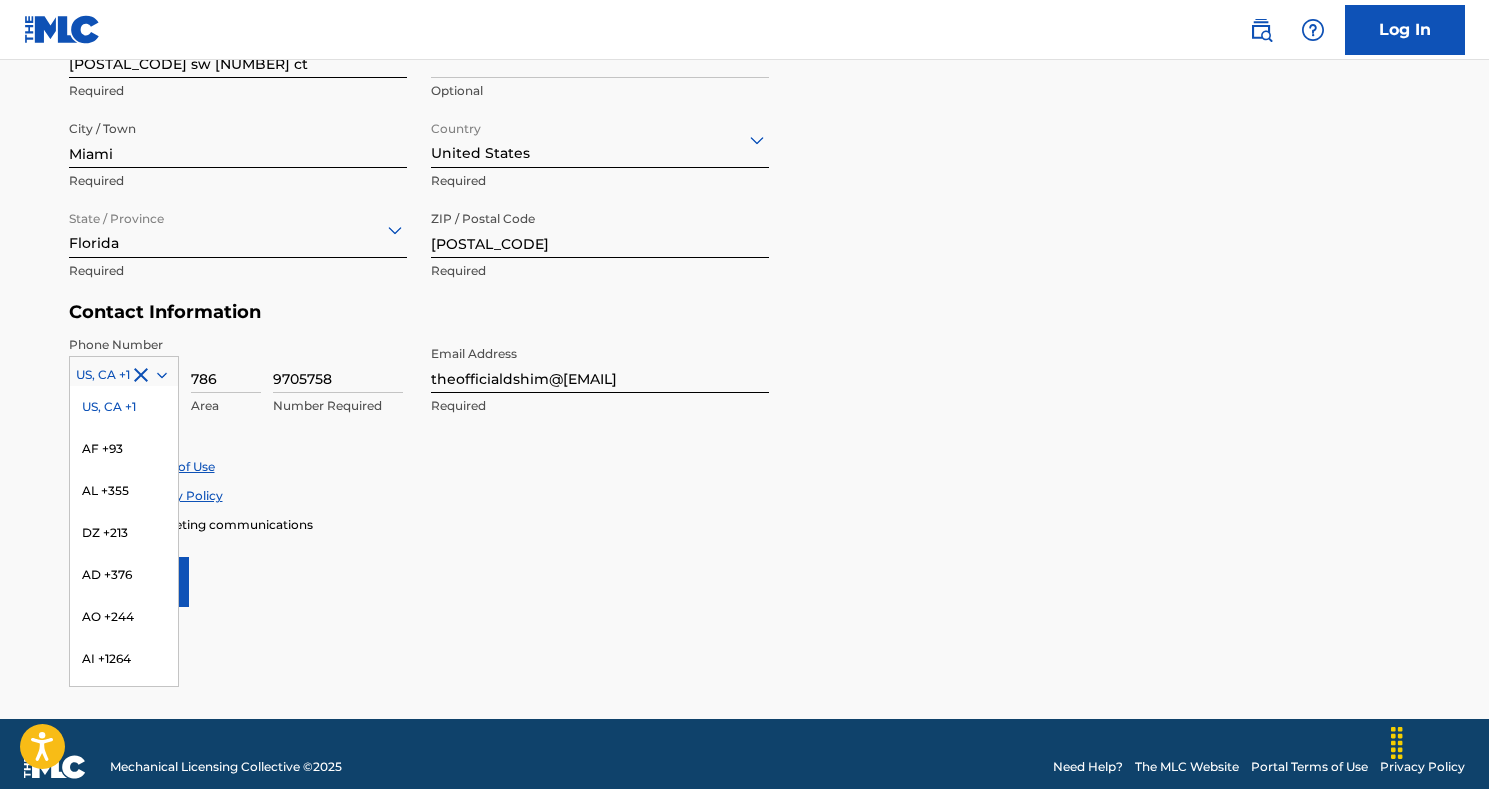 click at bounding box center [124, 375] 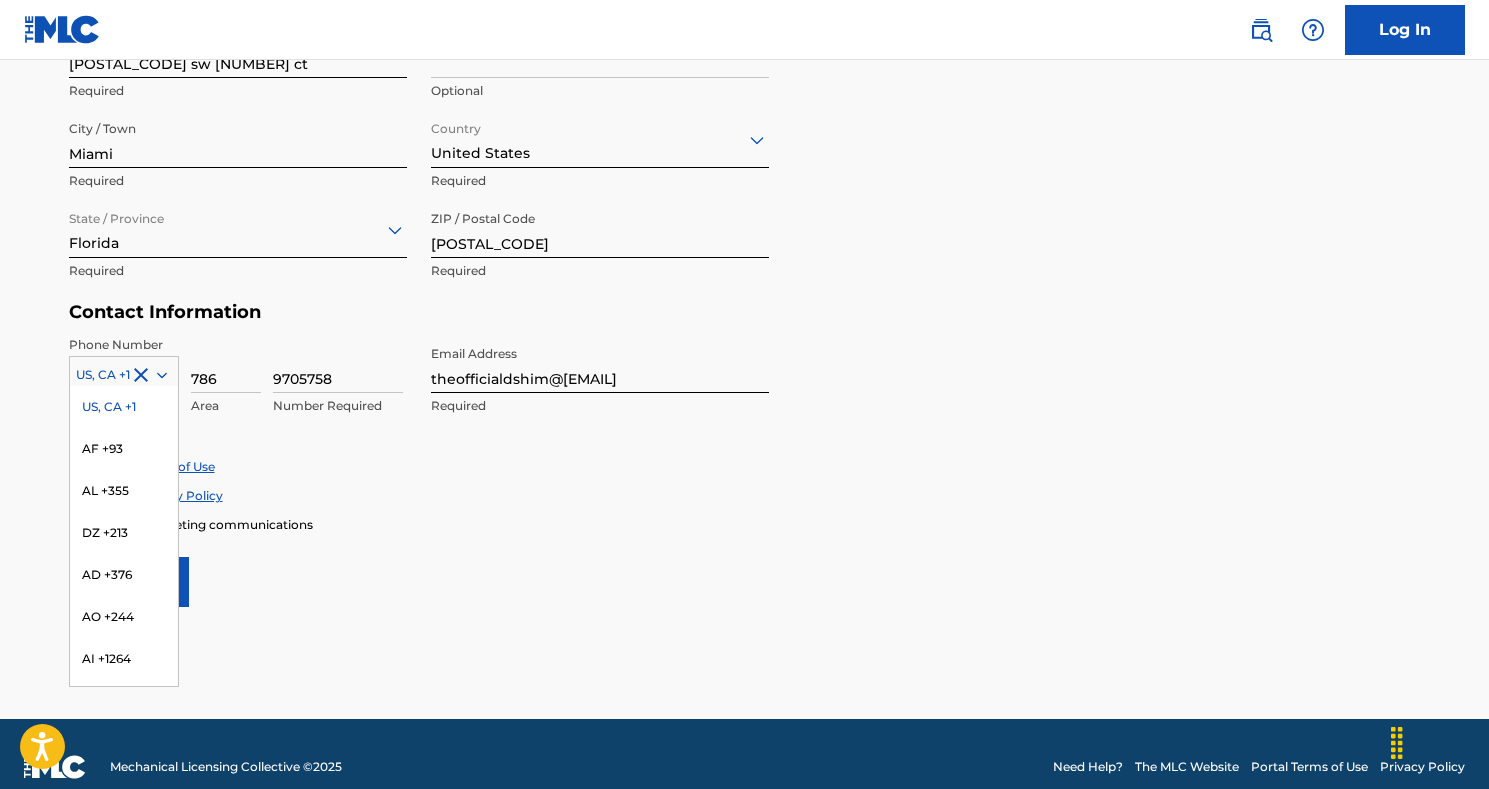 click on "US, CA +1" at bounding box center (124, 407) 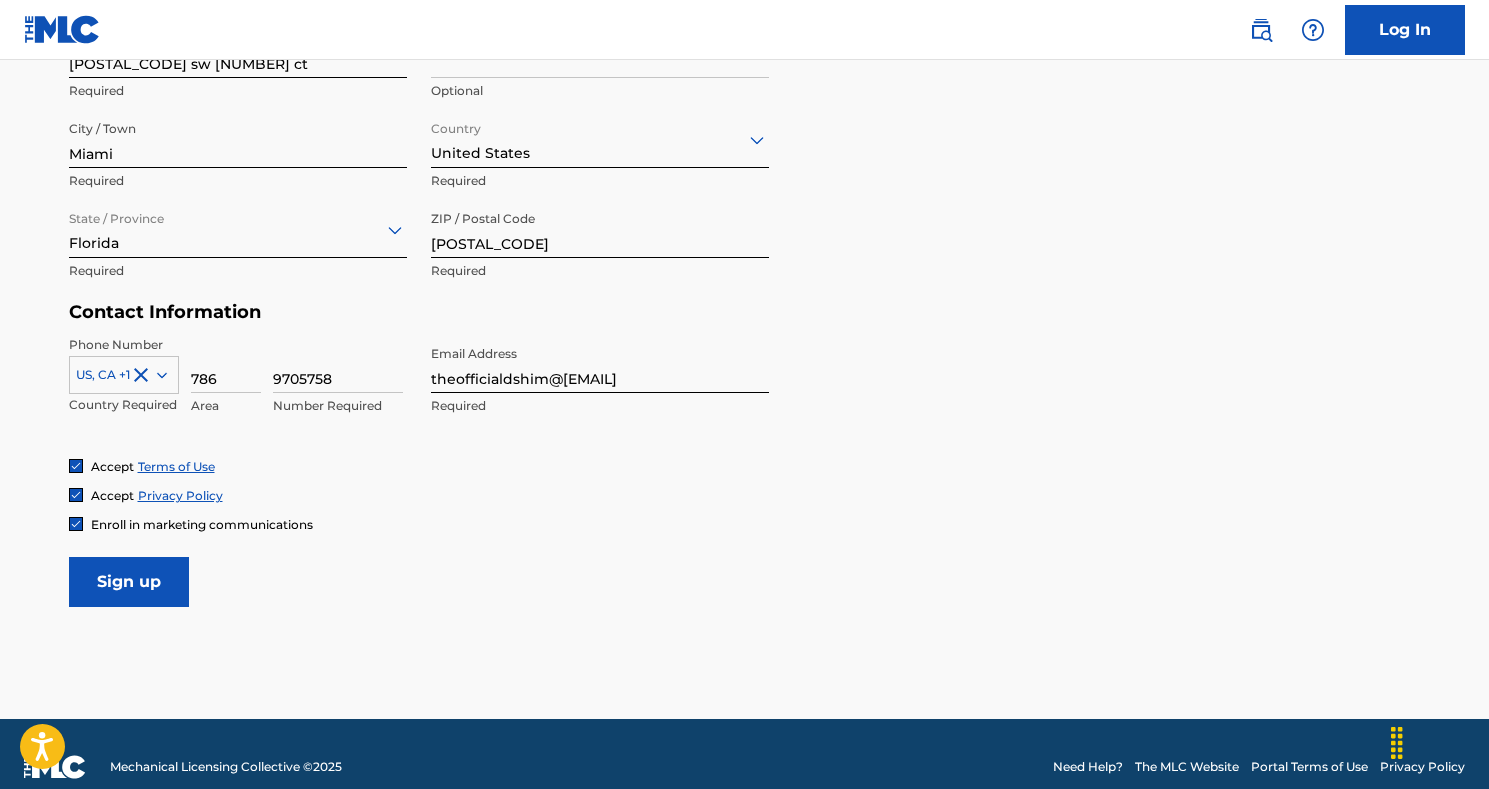 click on "Sign up" at bounding box center (129, 582) 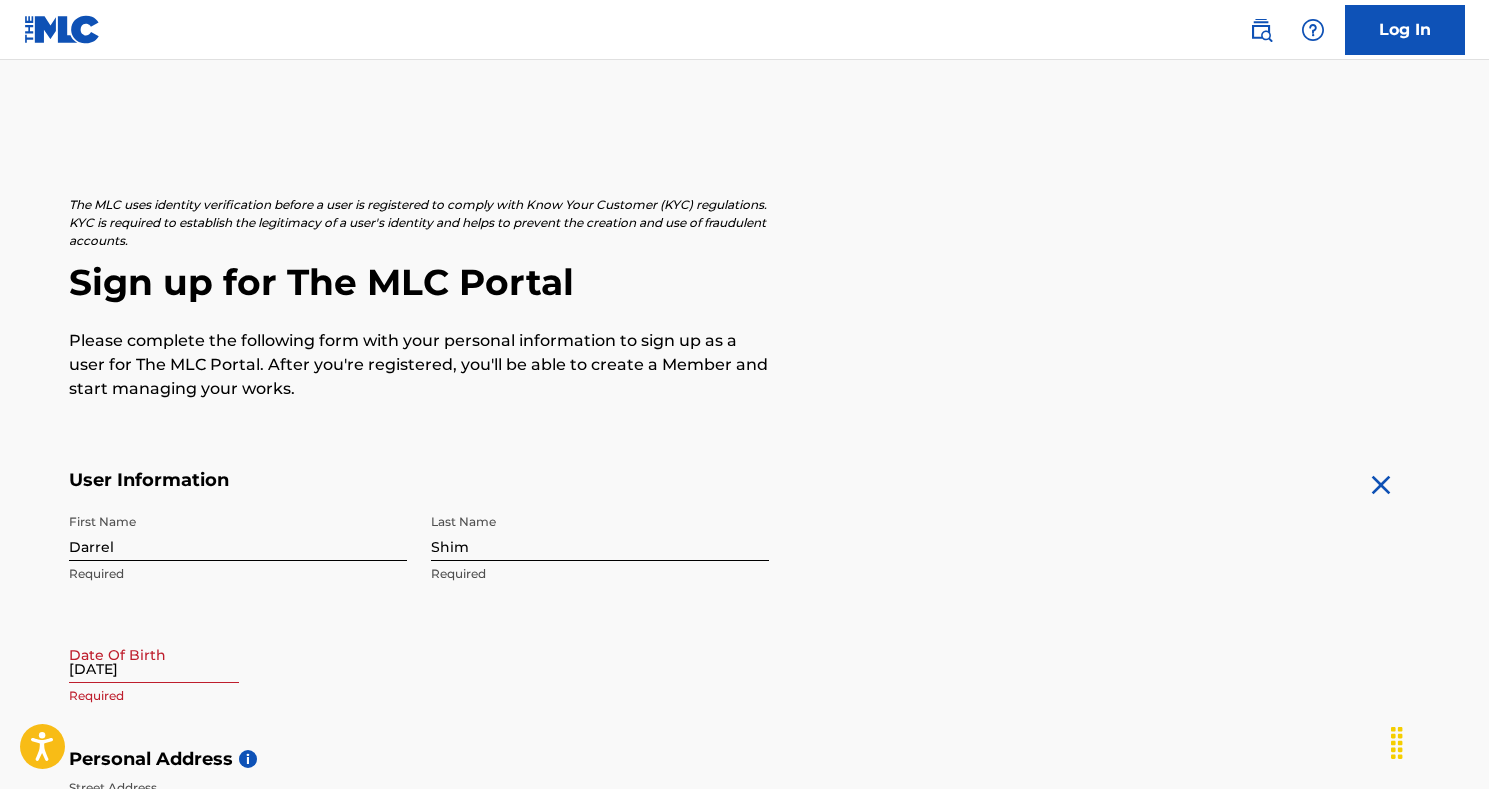 scroll, scrollTop: 0, scrollLeft: 0, axis: both 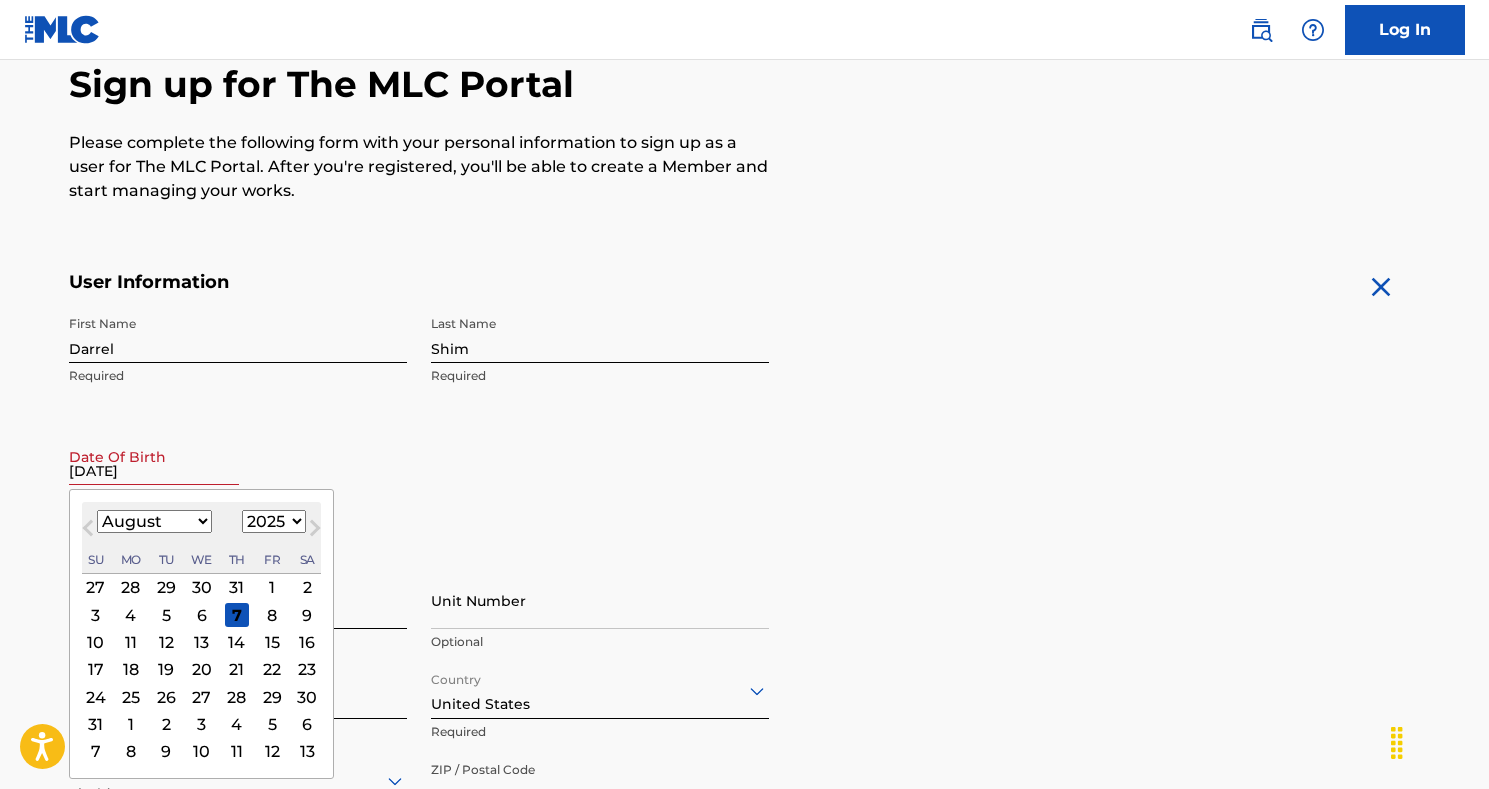 select on "8" 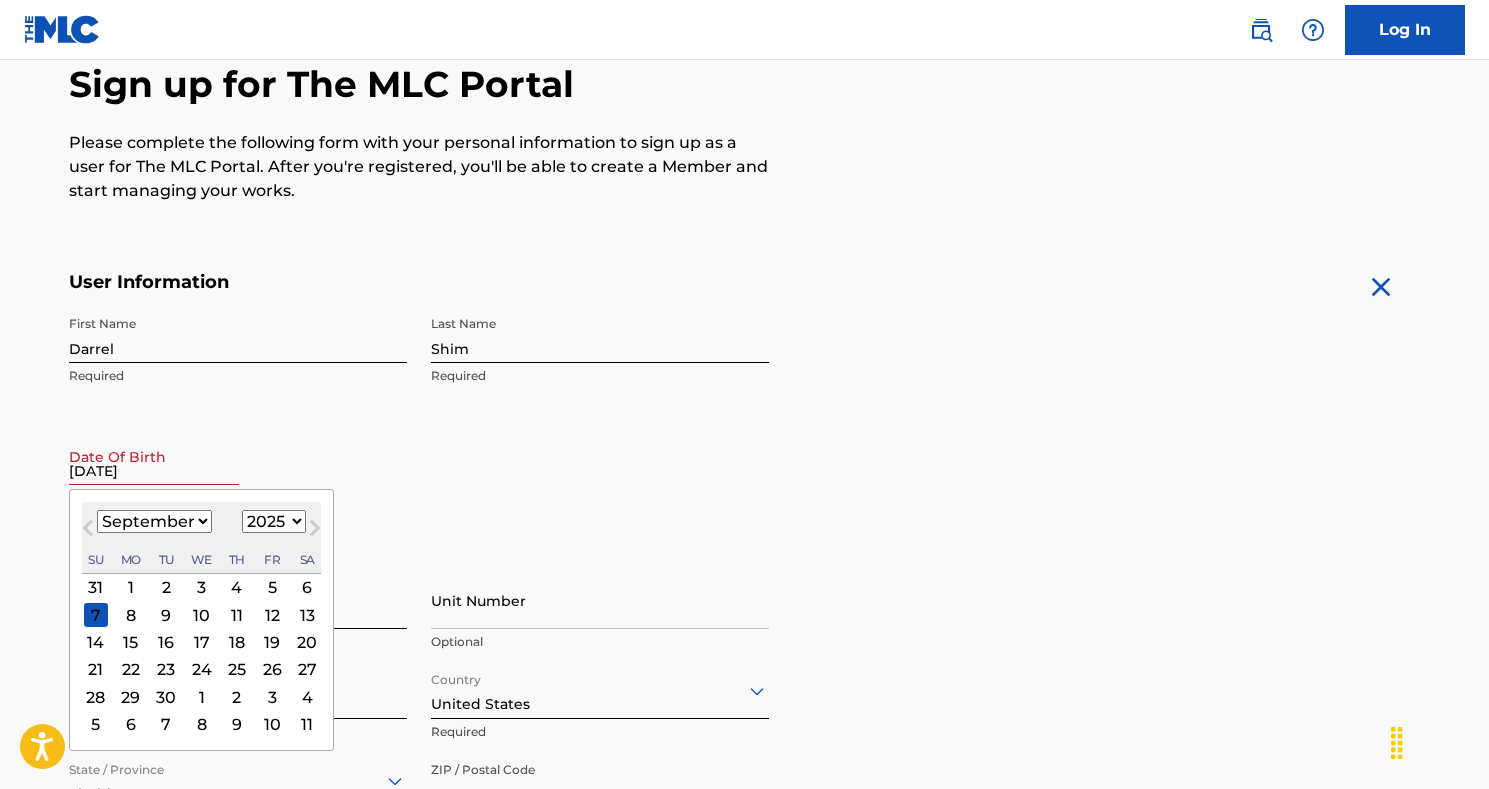 select on "1989" 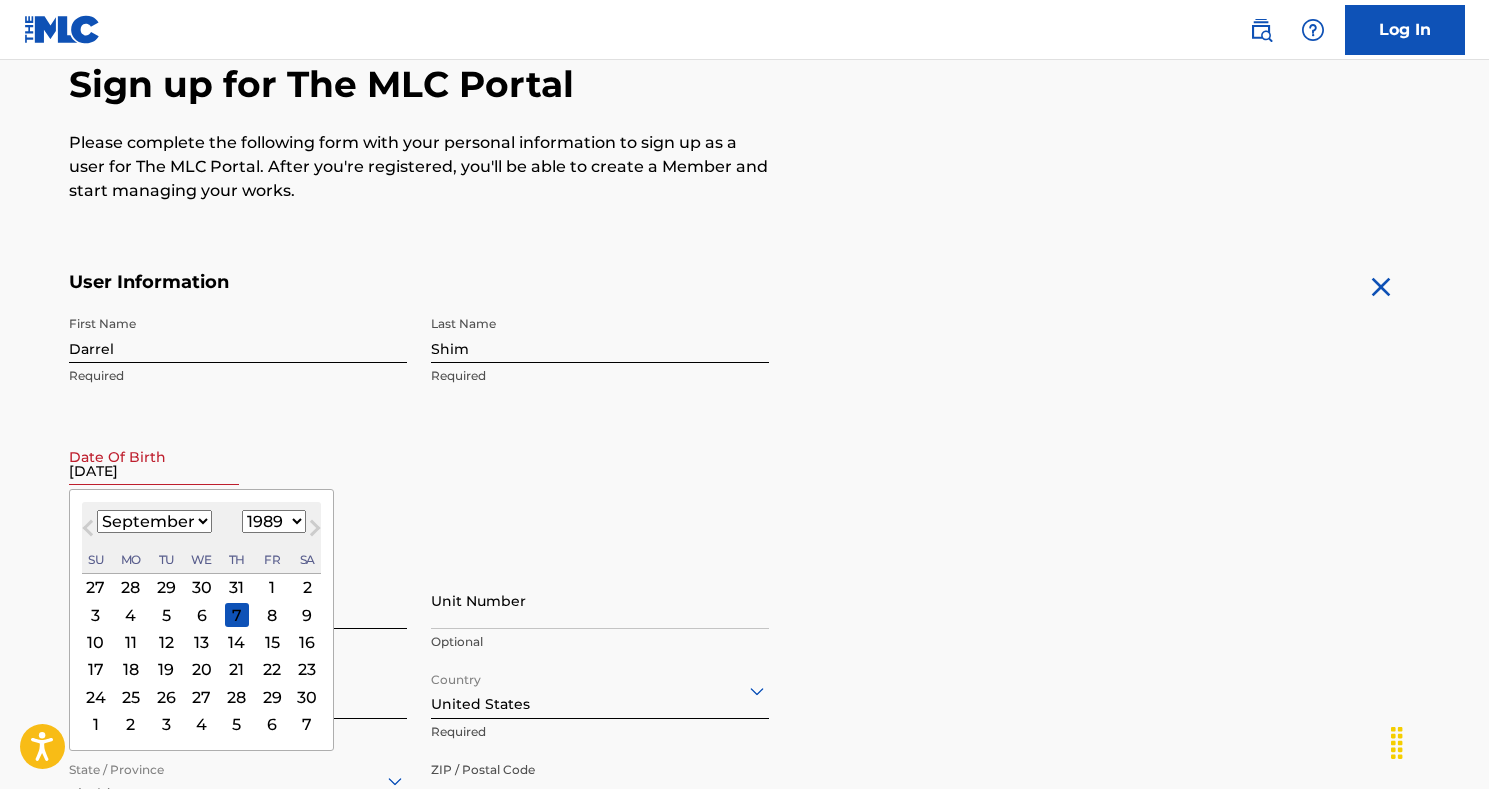 click on "27" at bounding box center [201, 697] 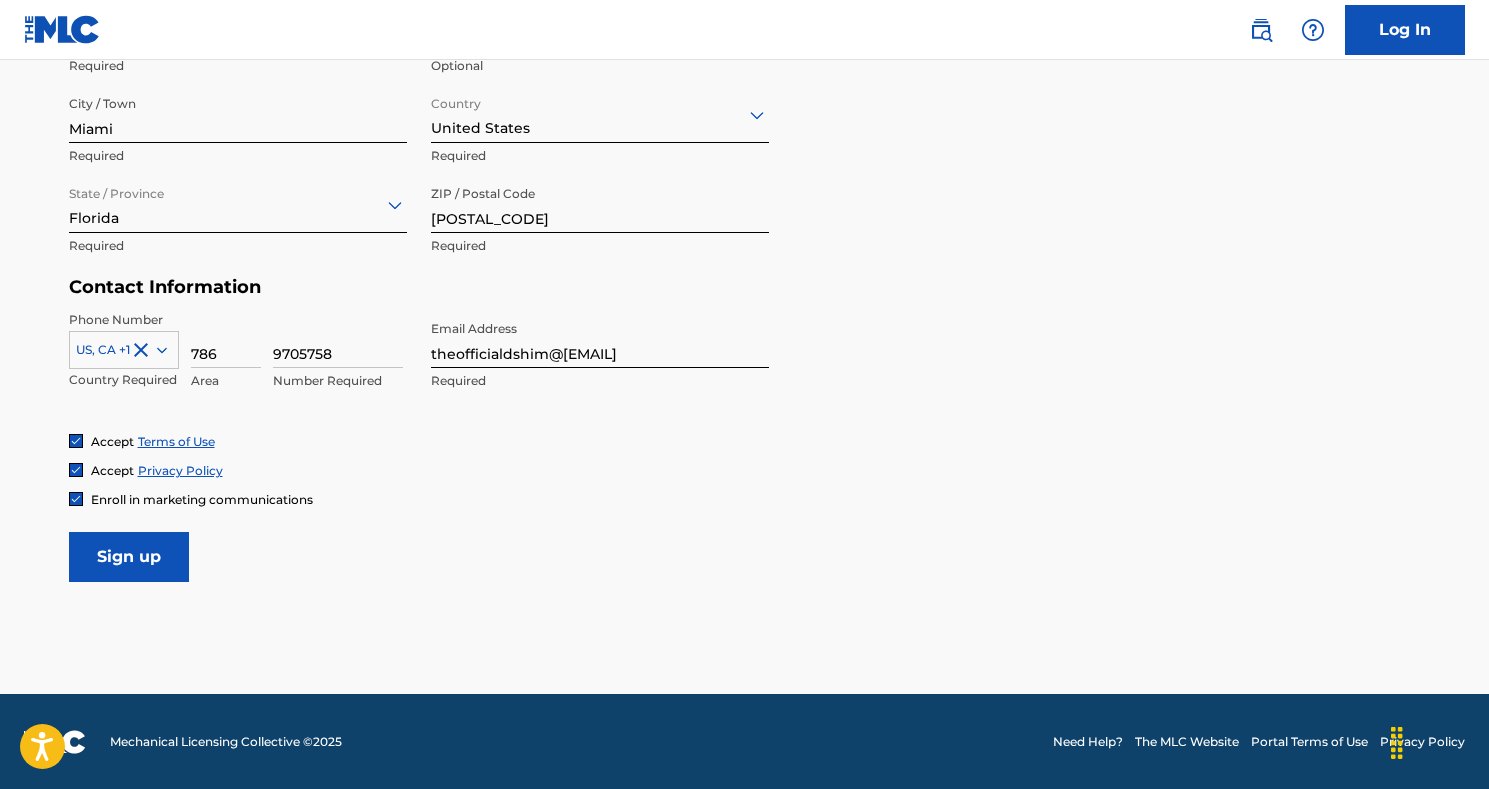 scroll, scrollTop: 773, scrollLeft: 0, axis: vertical 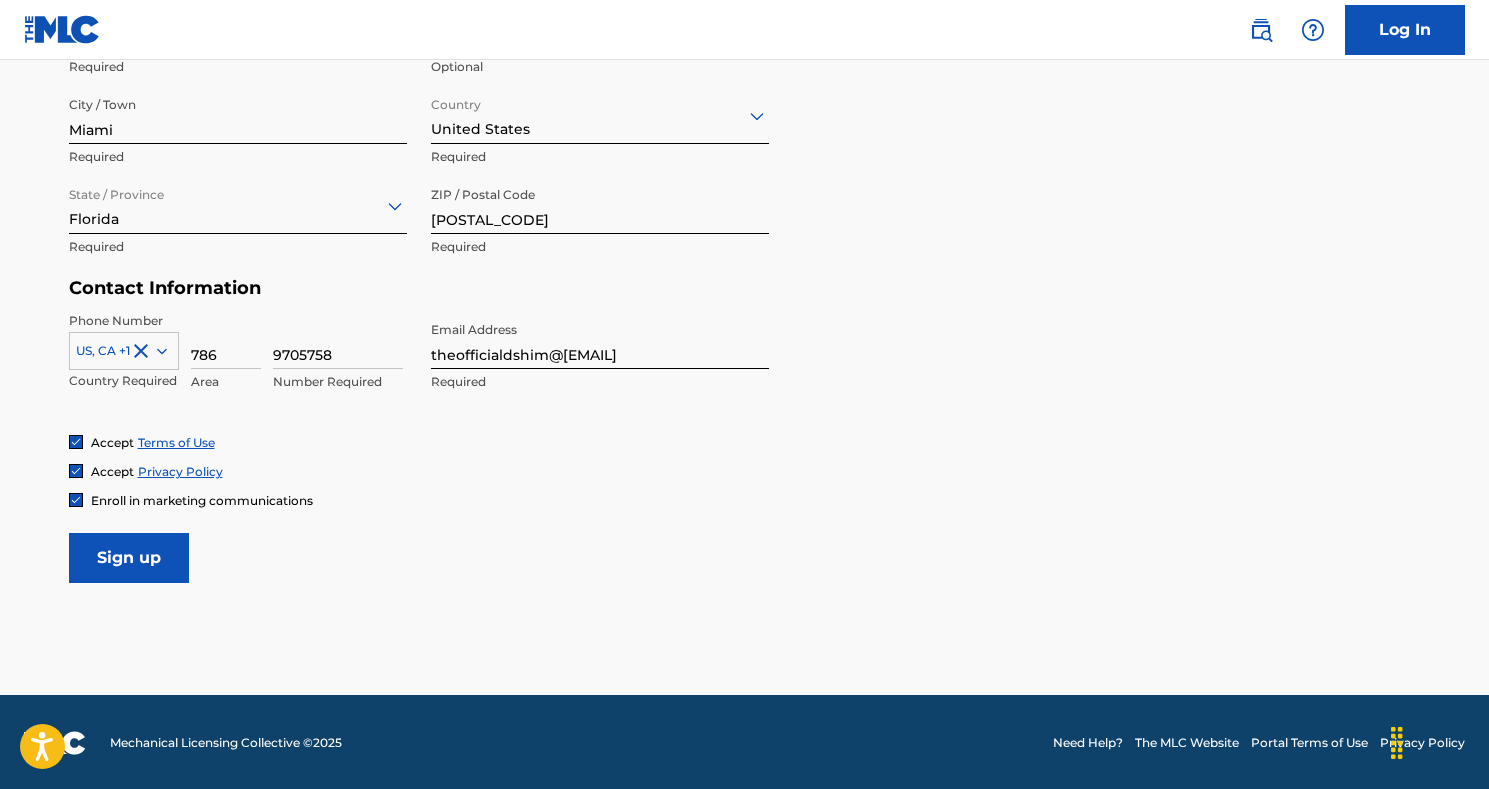 click on "Sign up" at bounding box center (129, 558) 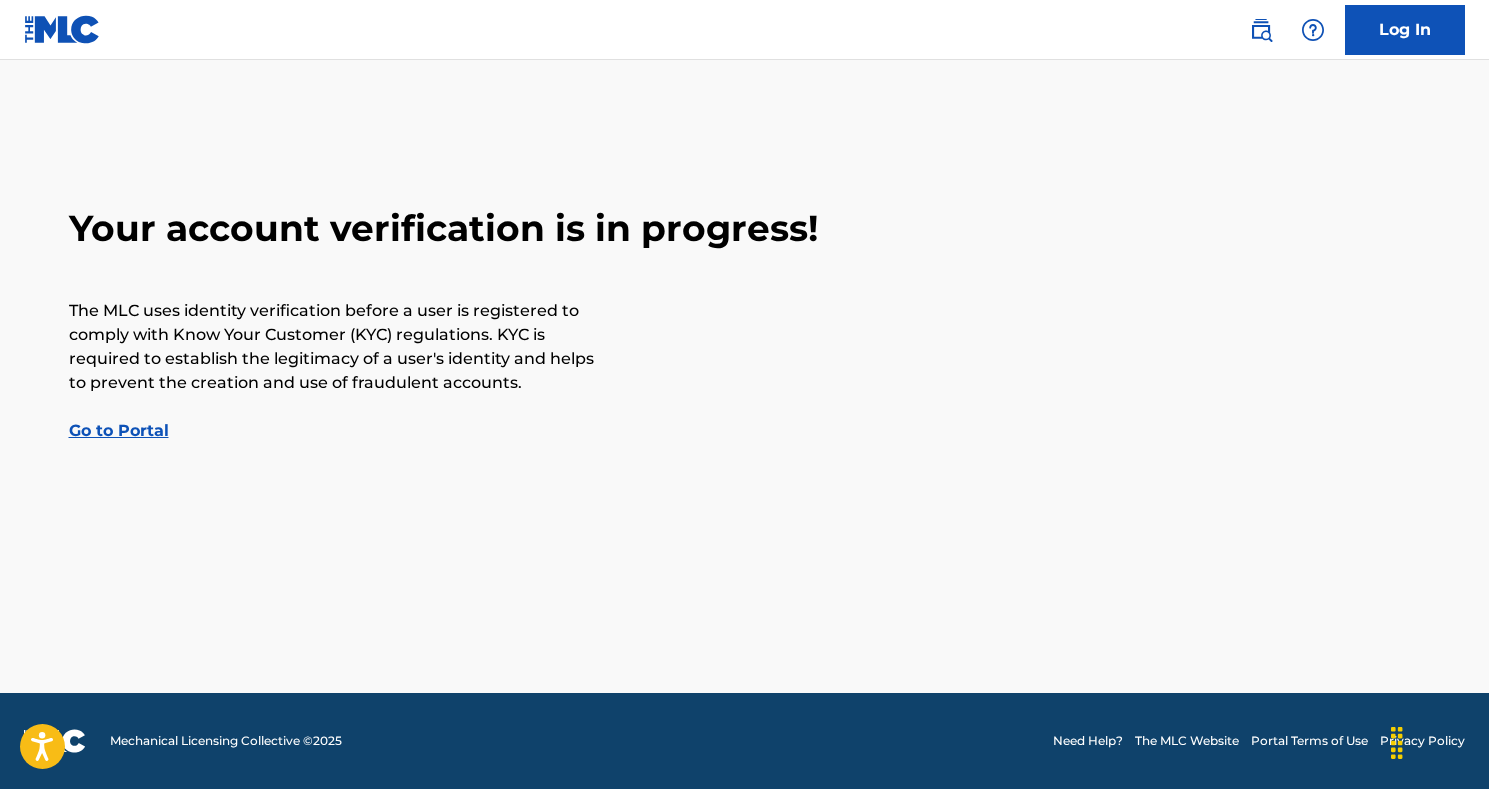 scroll, scrollTop: 0, scrollLeft: 0, axis: both 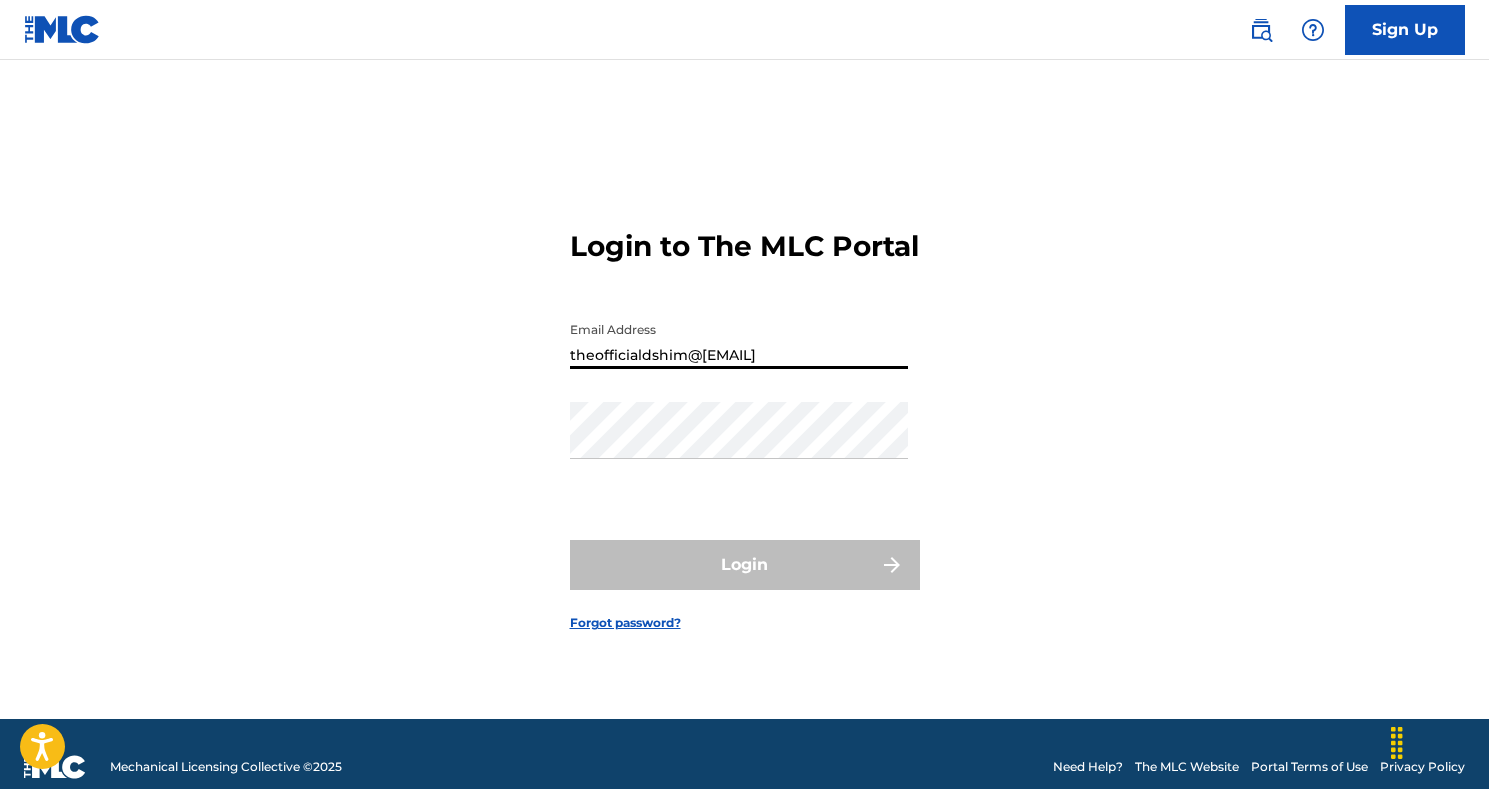 type on "theofficialdshim@[EMAIL]" 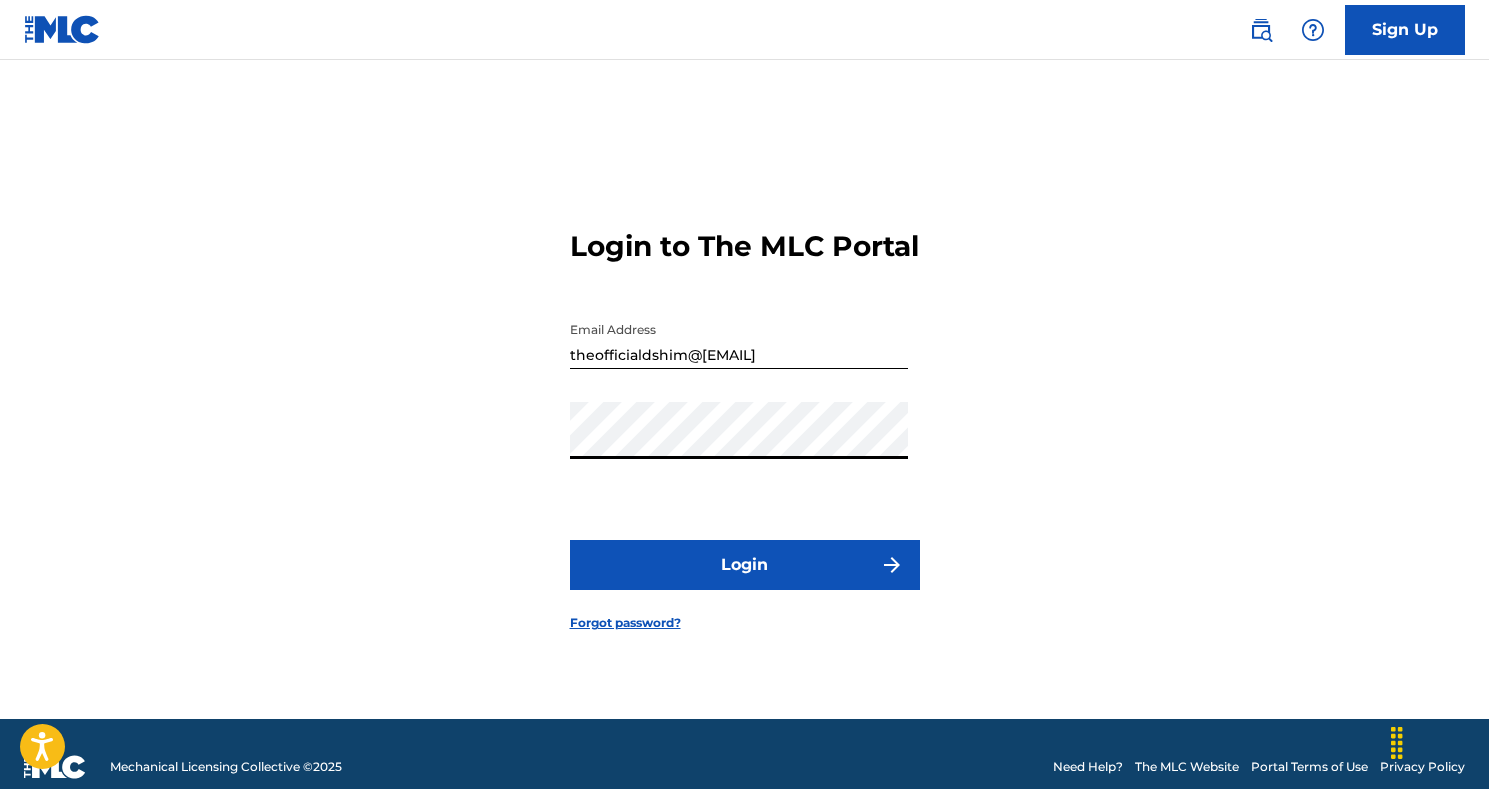 click on "Login" at bounding box center [745, 565] 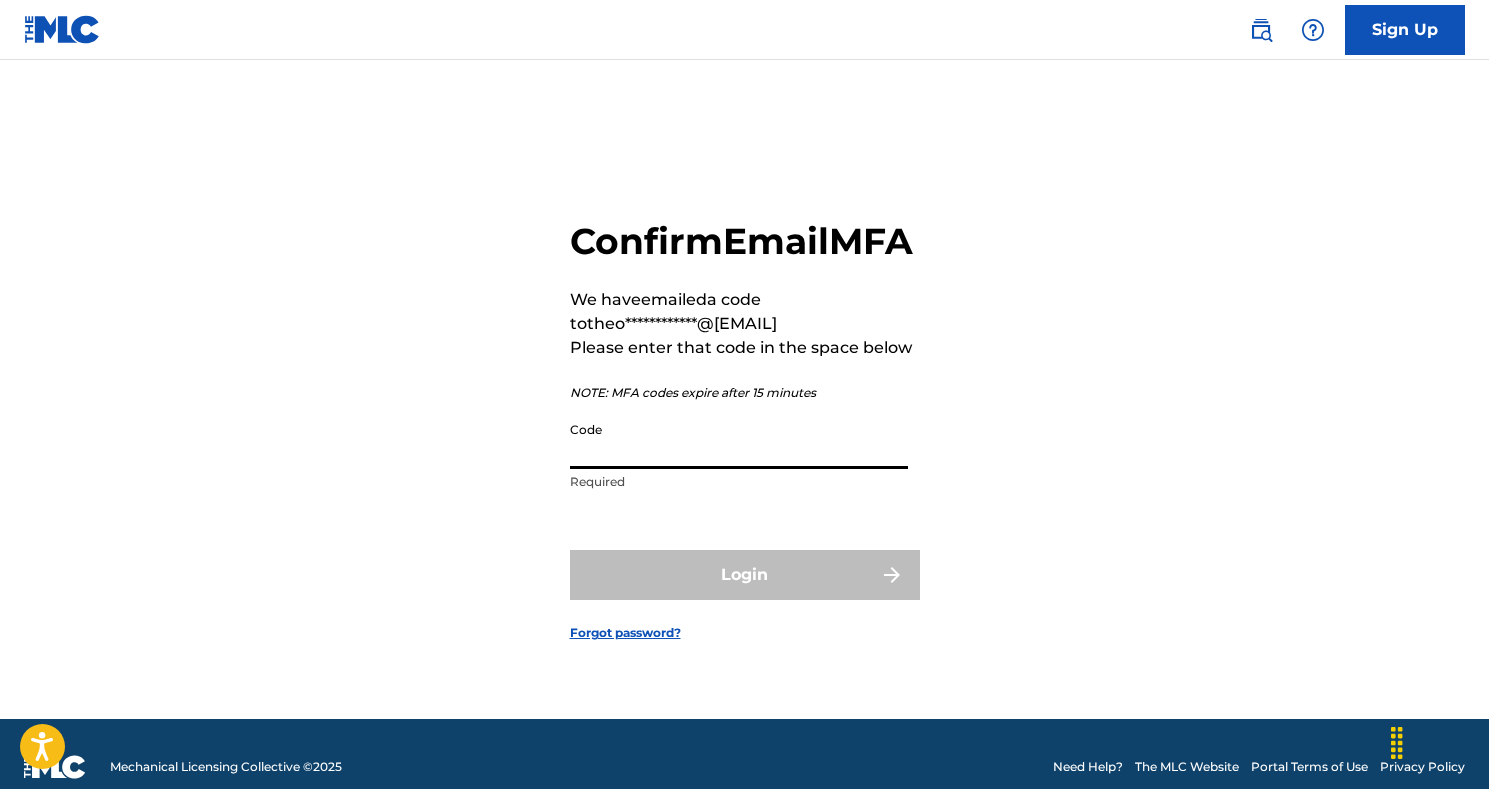 click on "Code" at bounding box center [739, 440] 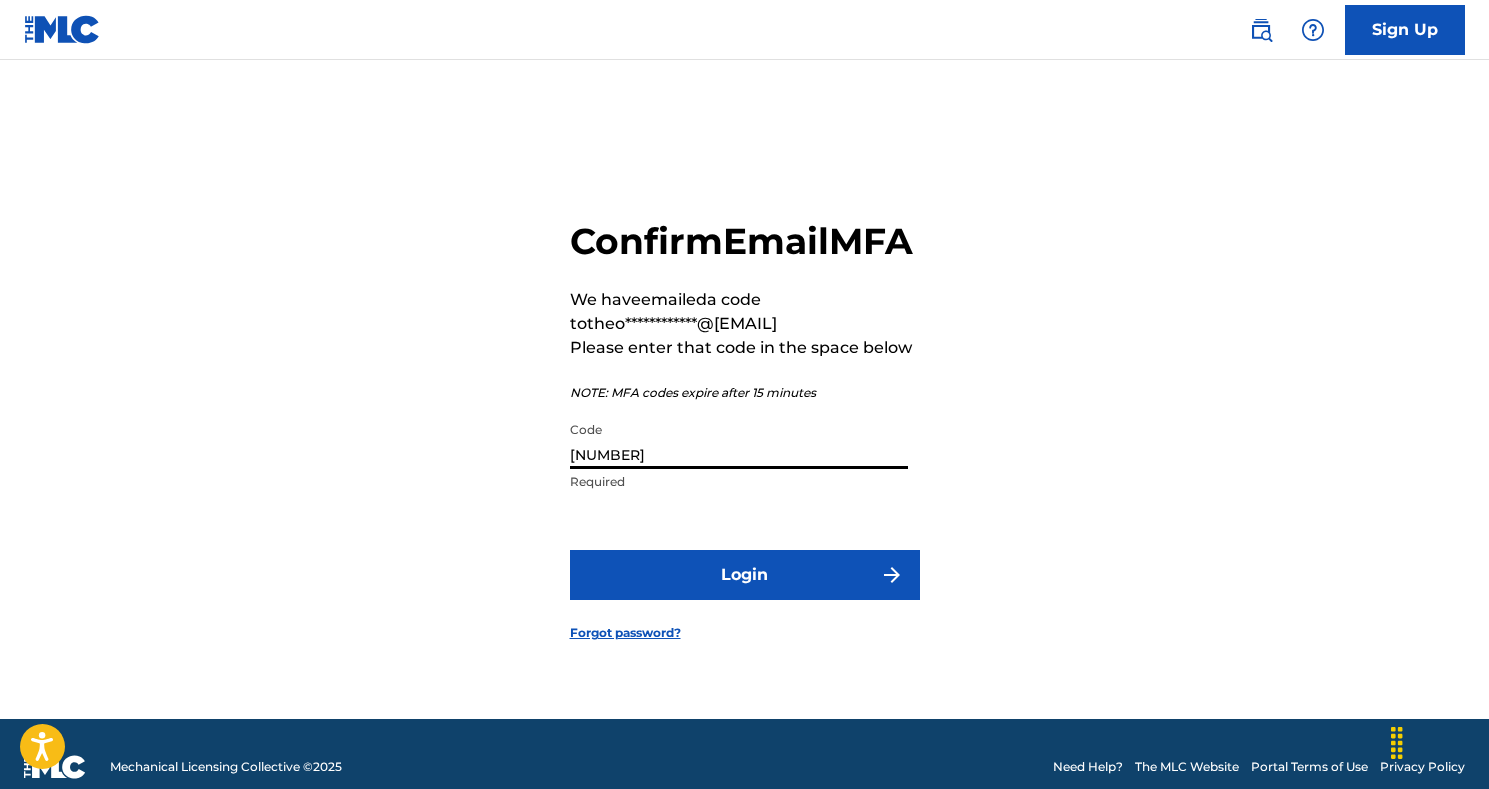 type on "[NUMBER]" 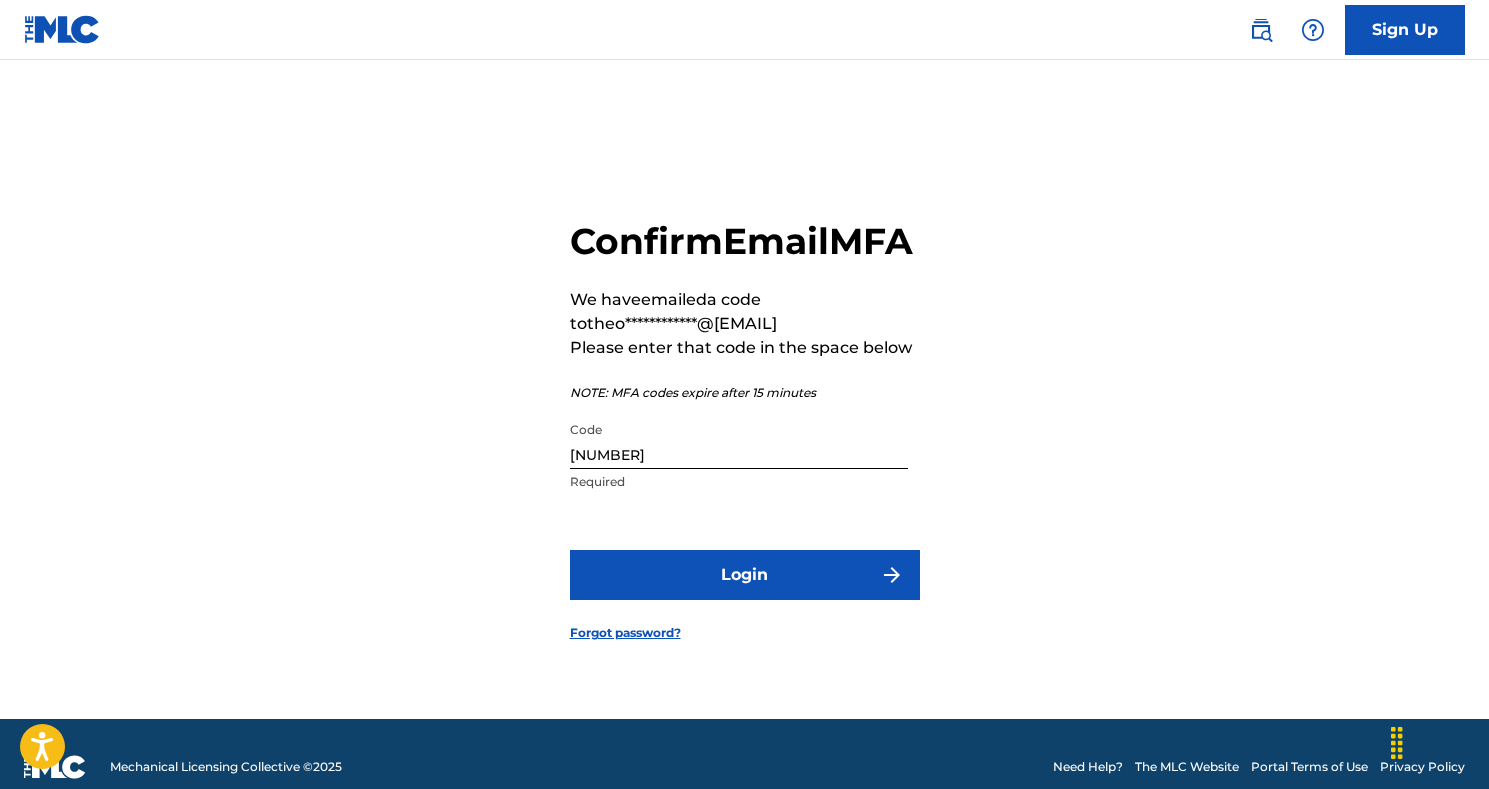 click on "Login" at bounding box center (745, 575) 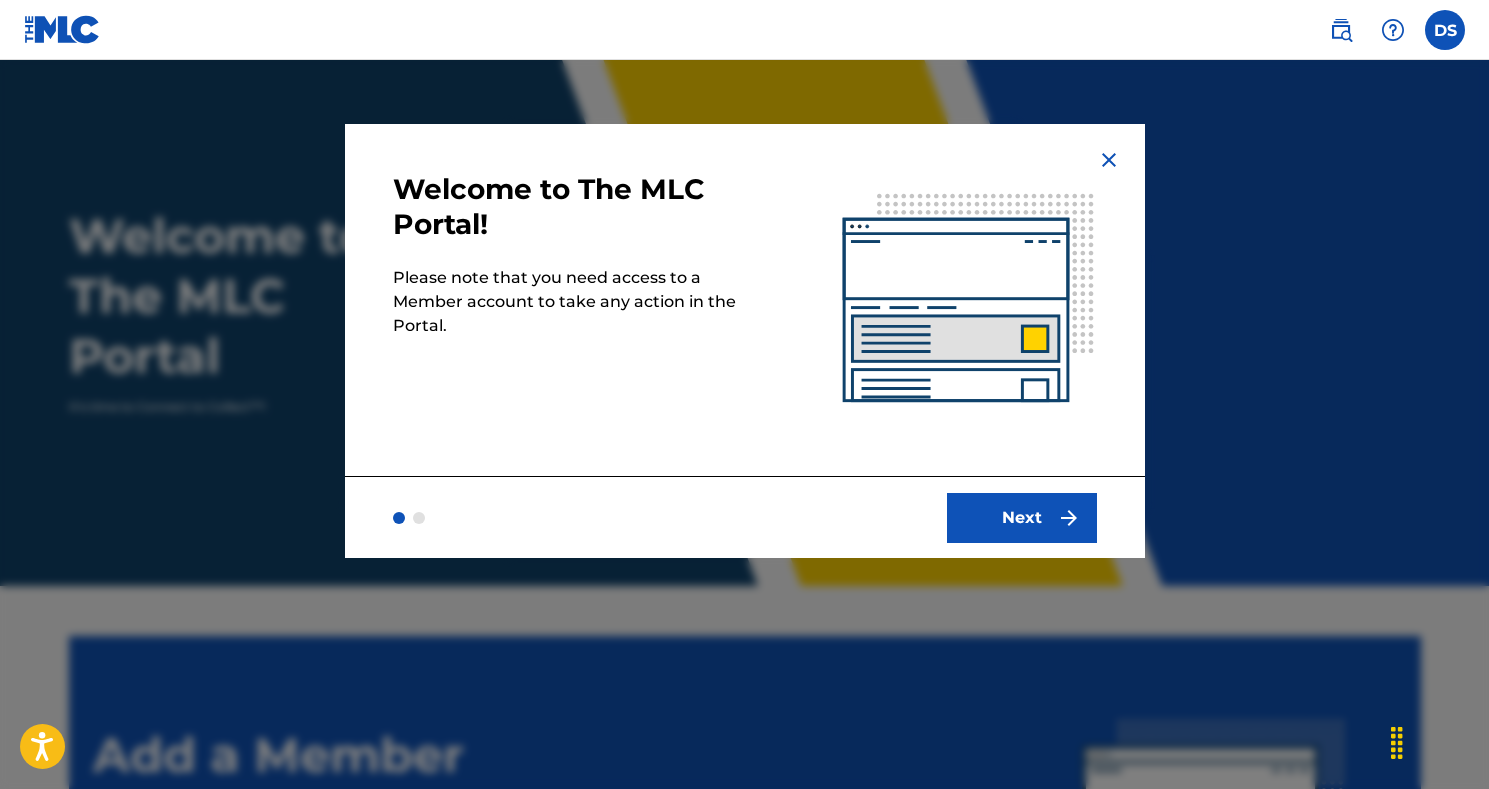scroll, scrollTop: 0, scrollLeft: 0, axis: both 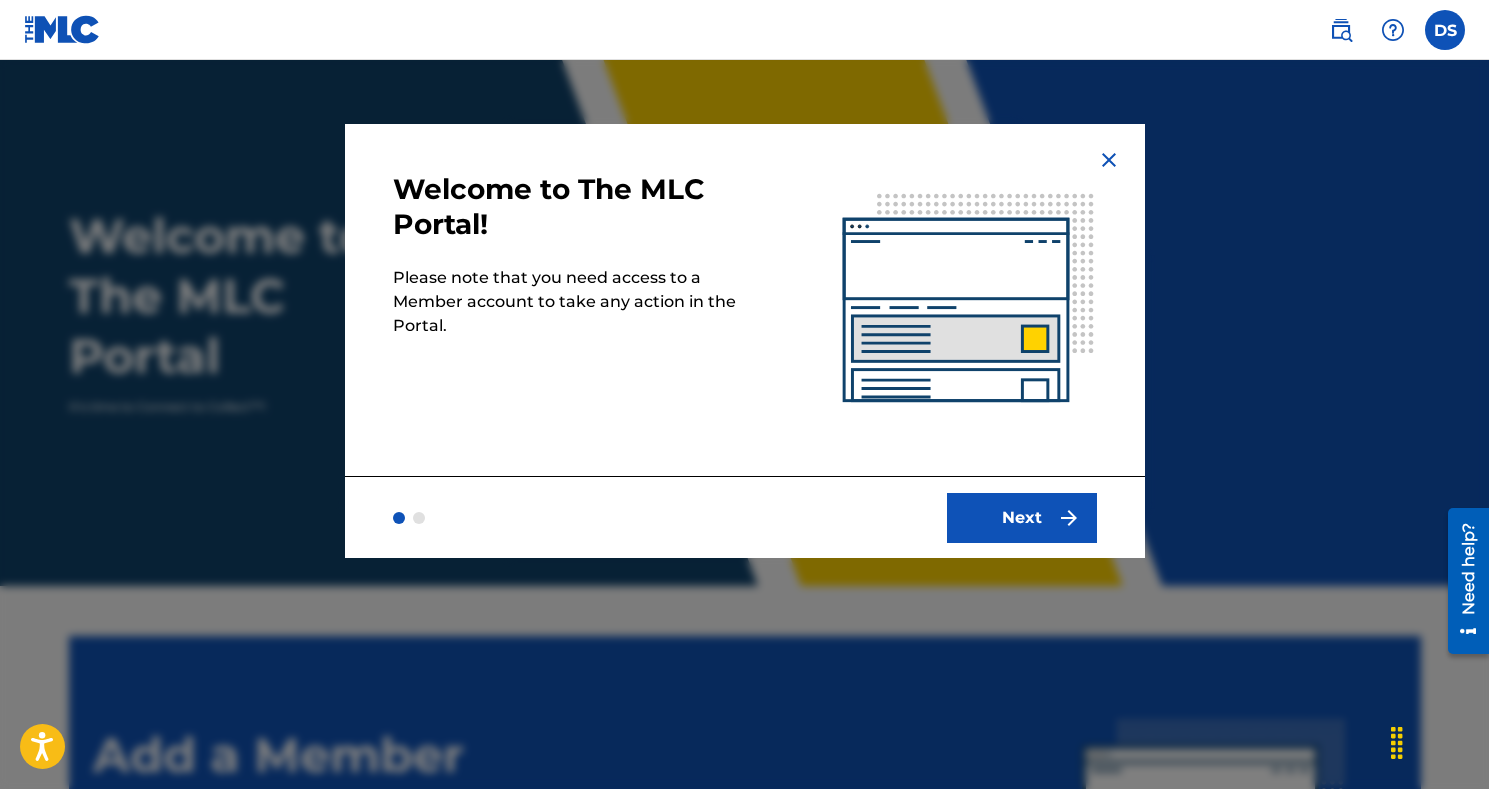 click on "Next" at bounding box center (1022, 518) 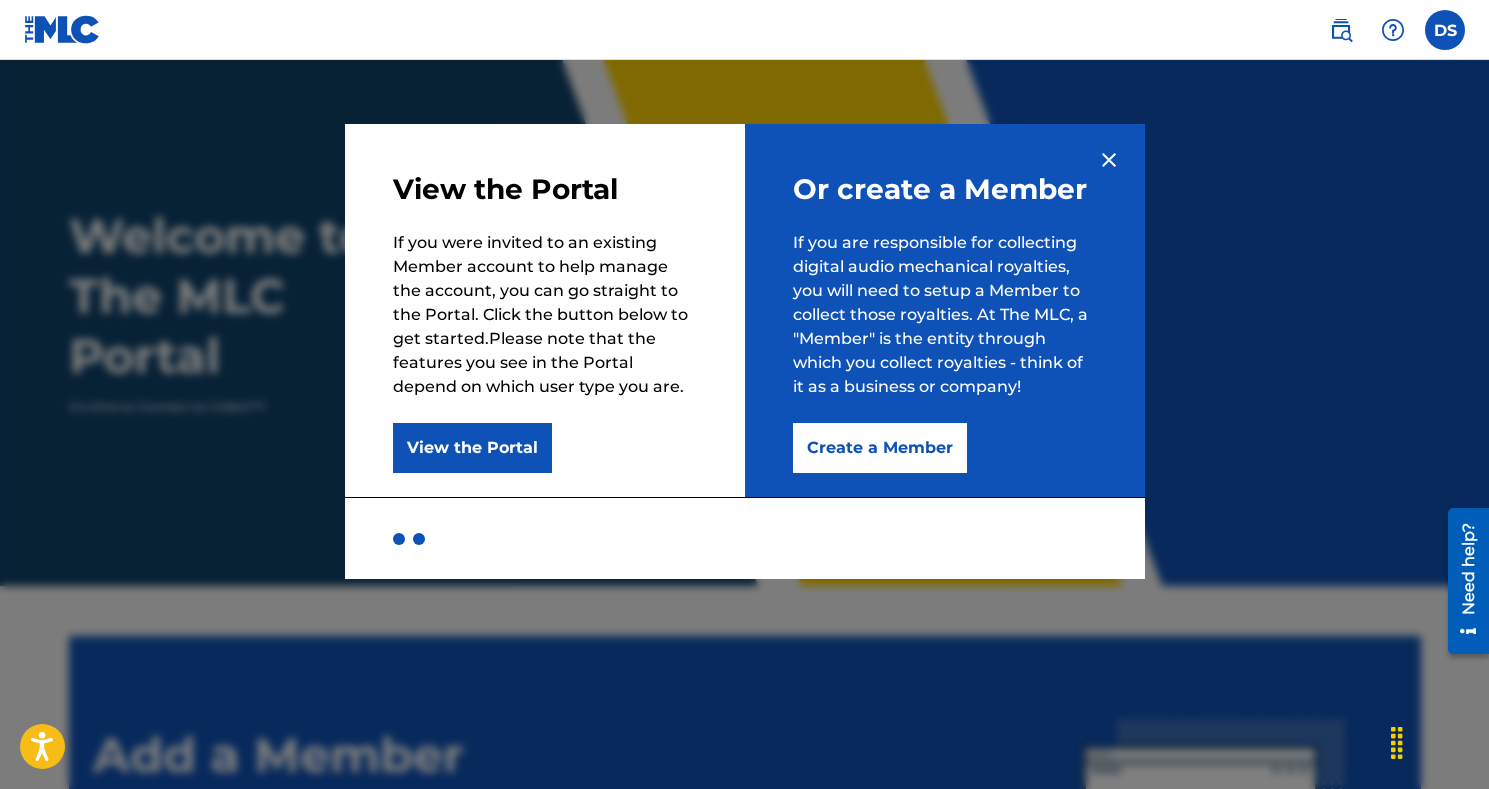 click on "View the Portal" at bounding box center [472, 448] 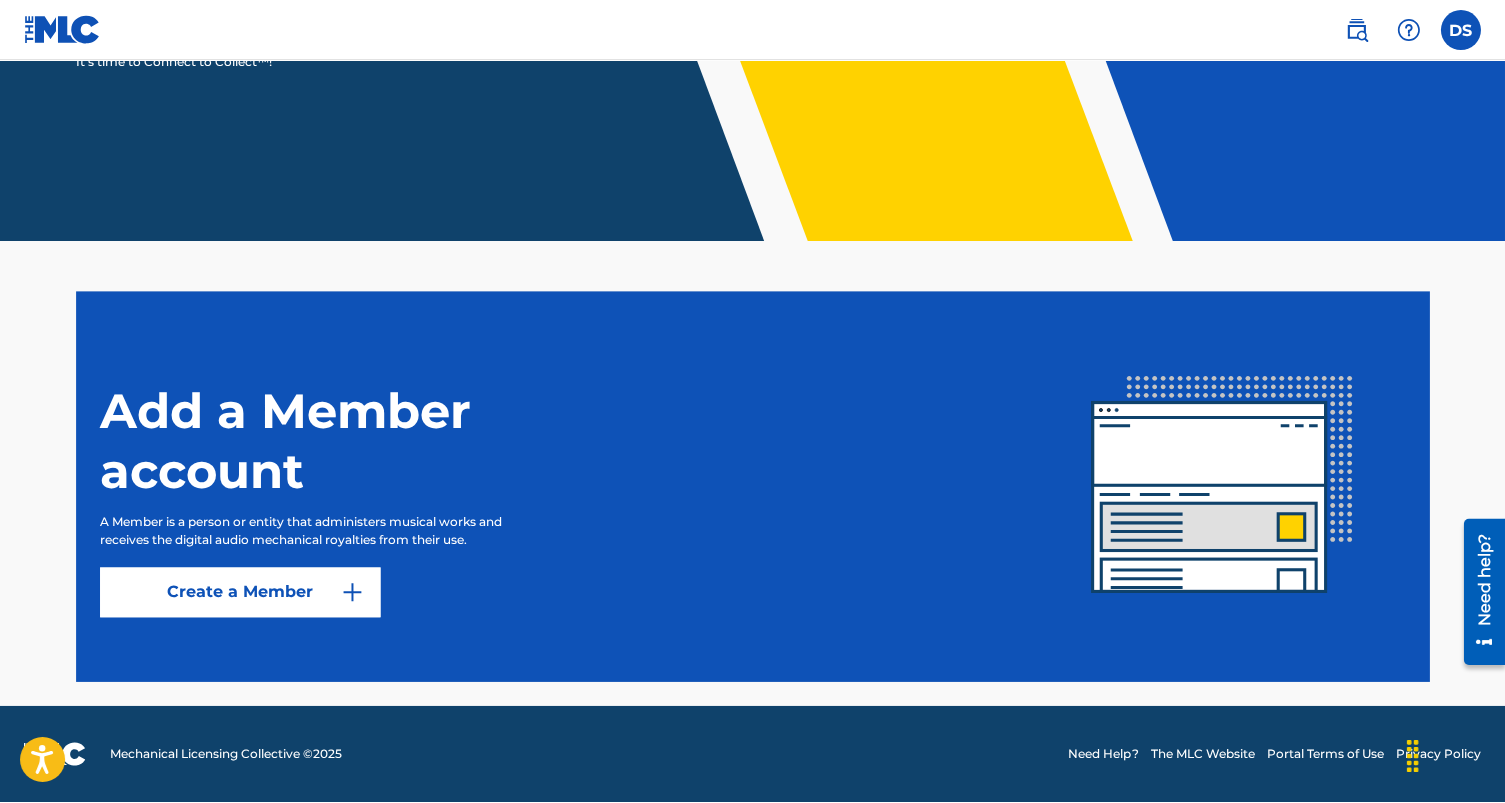 scroll, scrollTop: 343, scrollLeft: 0, axis: vertical 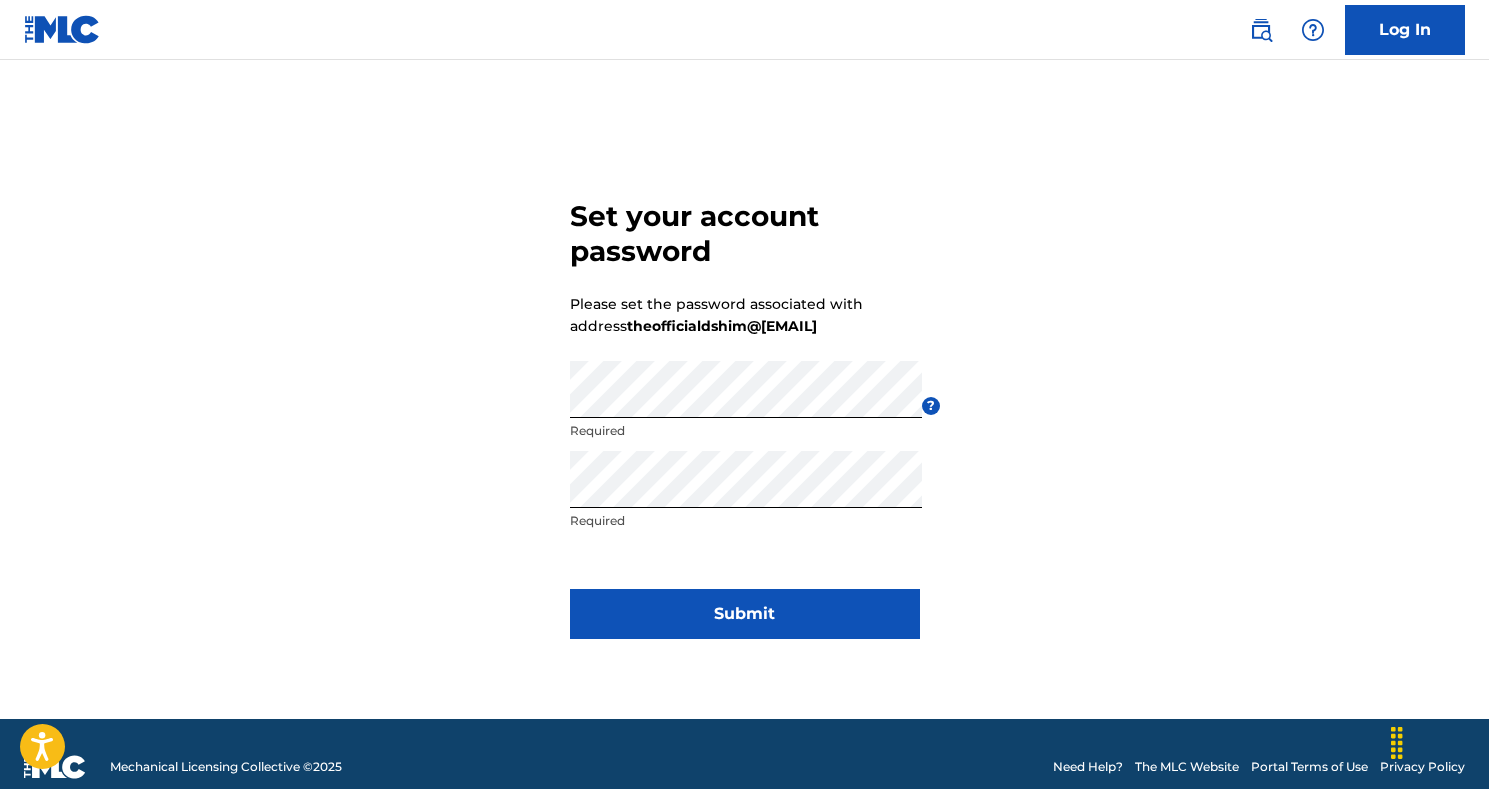 click on "Submit" at bounding box center (745, 614) 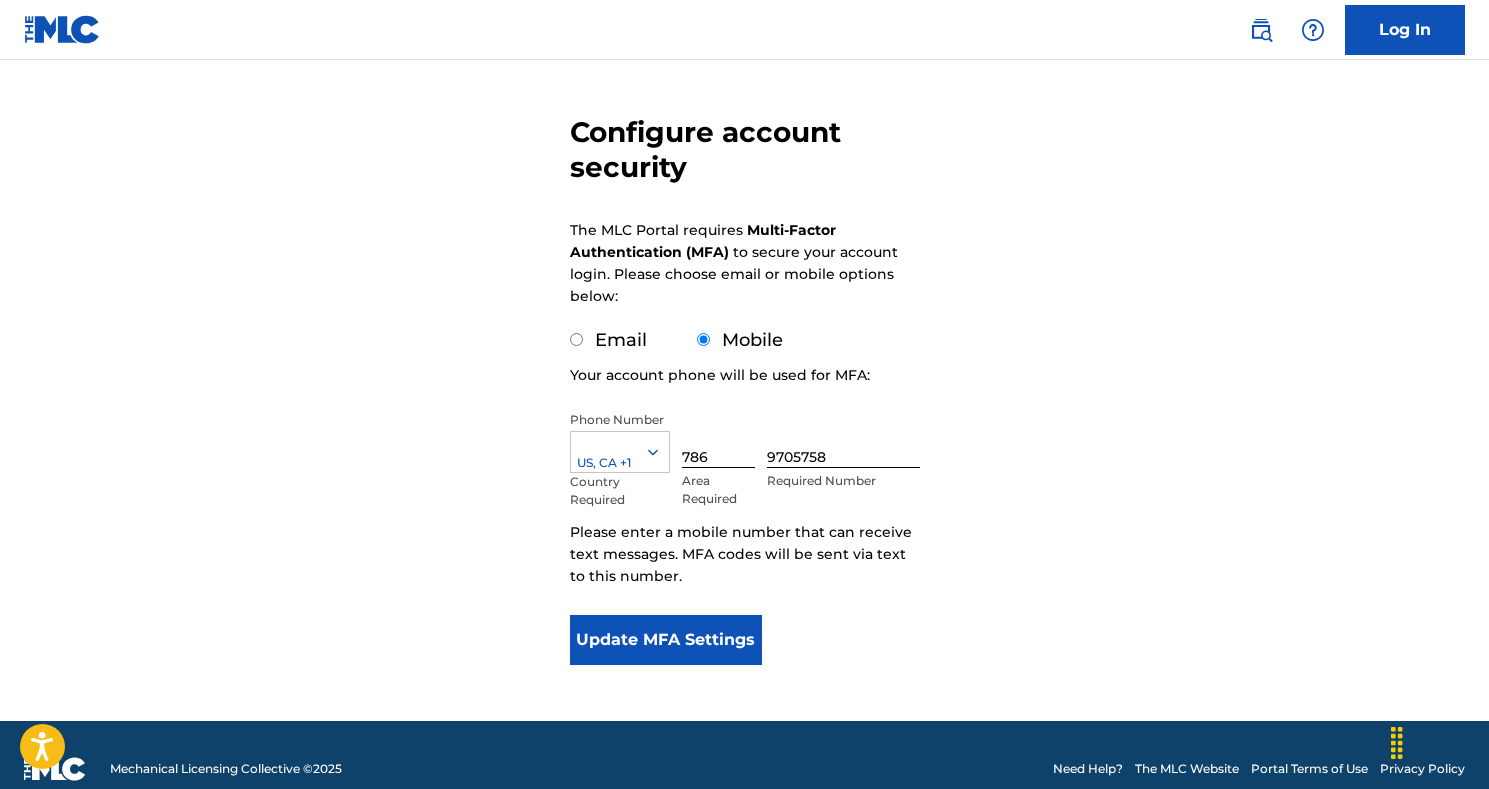 scroll, scrollTop: 158, scrollLeft: 0, axis: vertical 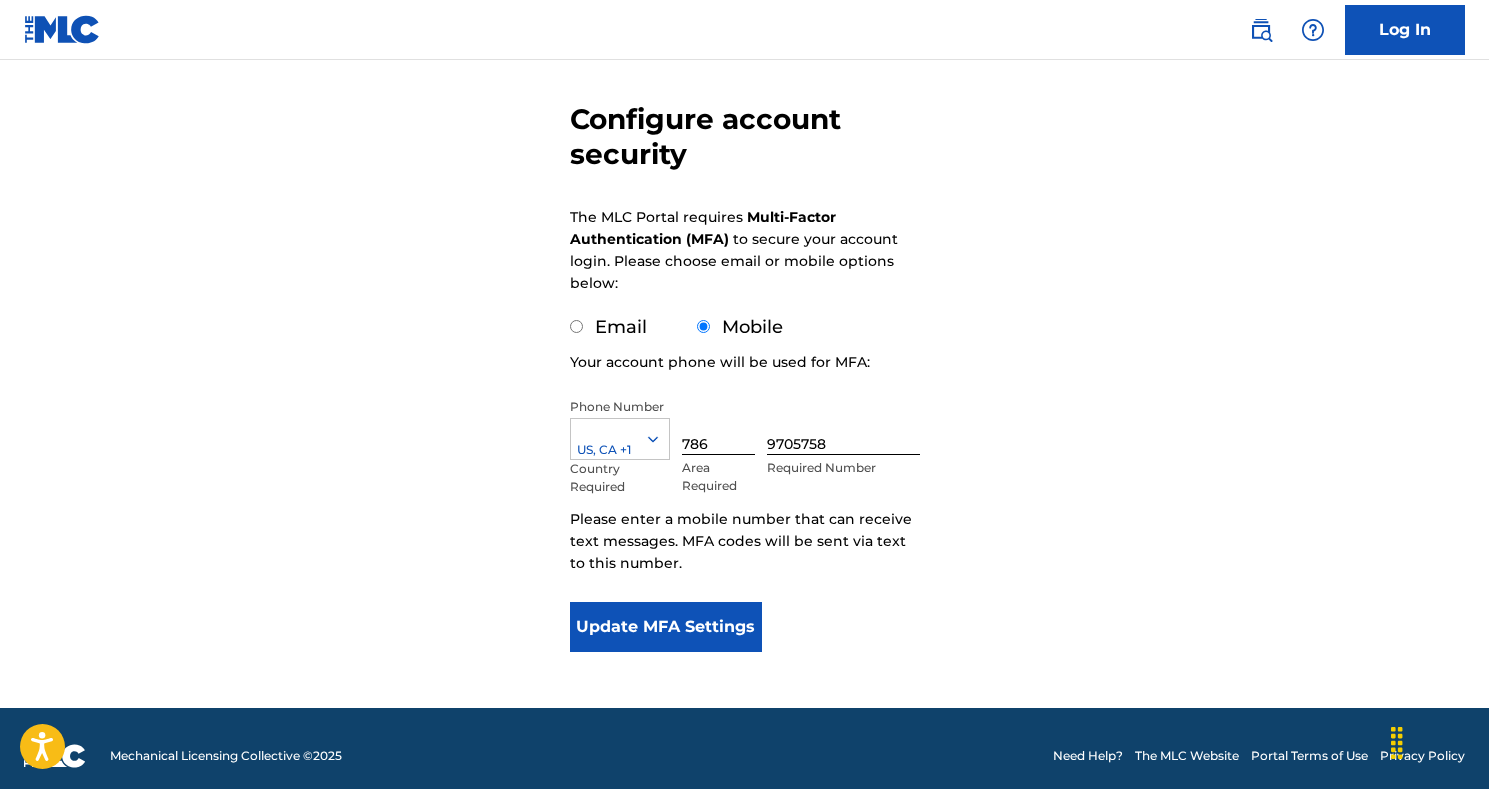 drag, startPoint x: 653, startPoint y: 623, endPoint x: 653, endPoint y: 343, distance: 280 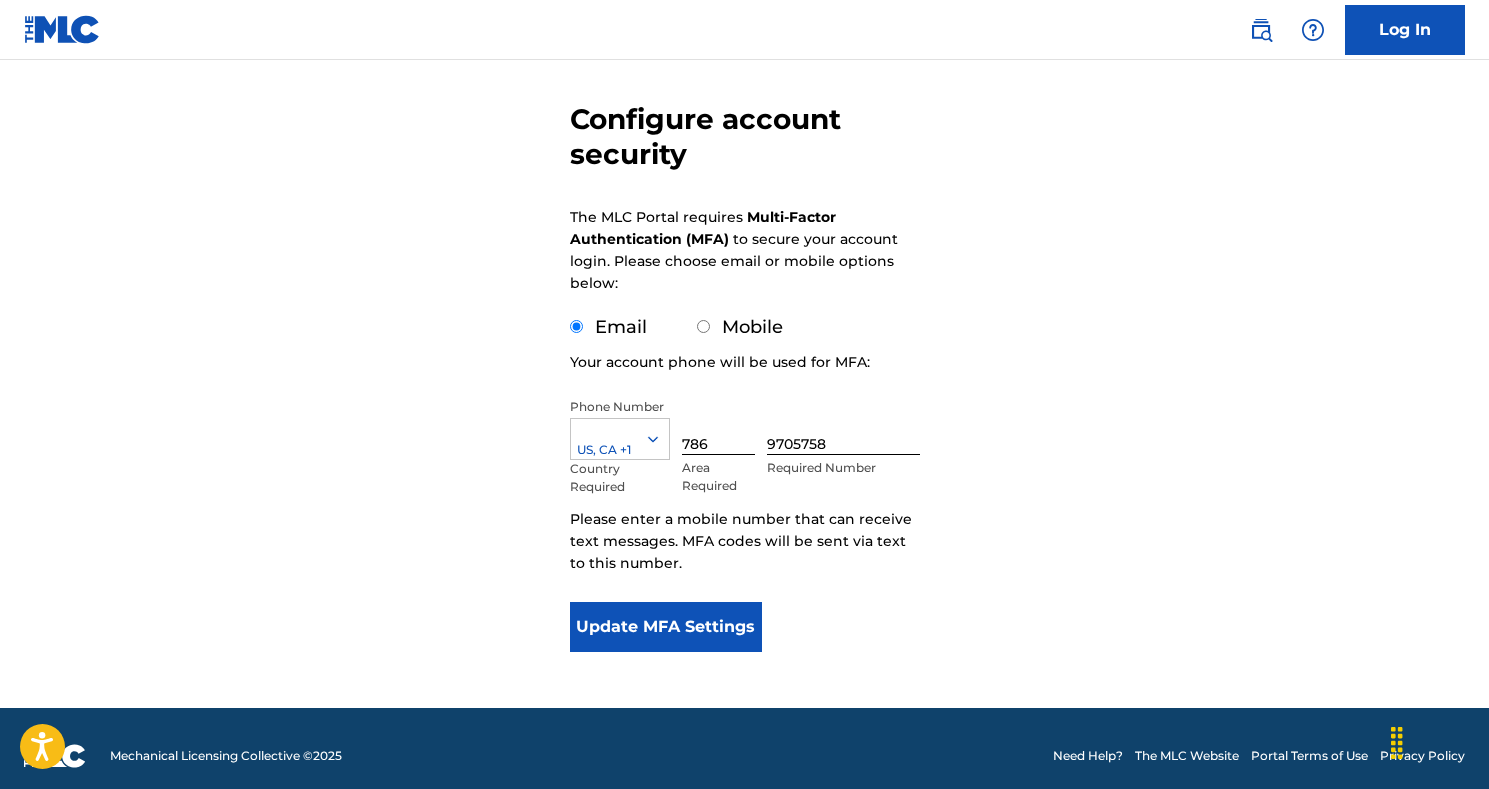 scroll, scrollTop: 0, scrollLeft: 0, axis: both 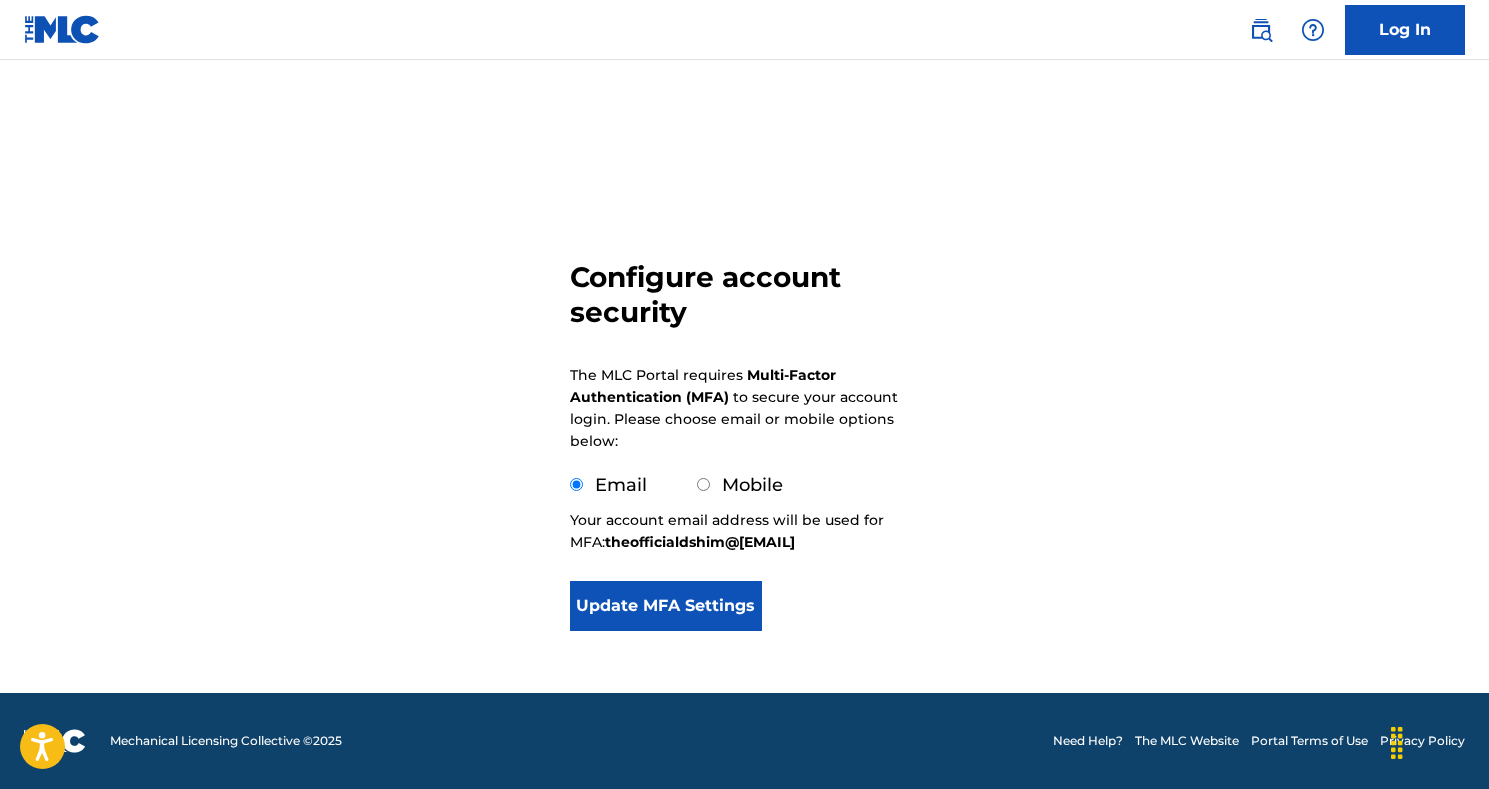 click on "Configure account security The MLC Portal requires     Multi-Factor   Authentication (MFA)   to secure your account   login. Please choose email or mobile options   below: Email Mobile Your account email address will be used for MFA:  theofficialdshim@gmail.com Update MFA Settings" at bounding box center [745, 398] 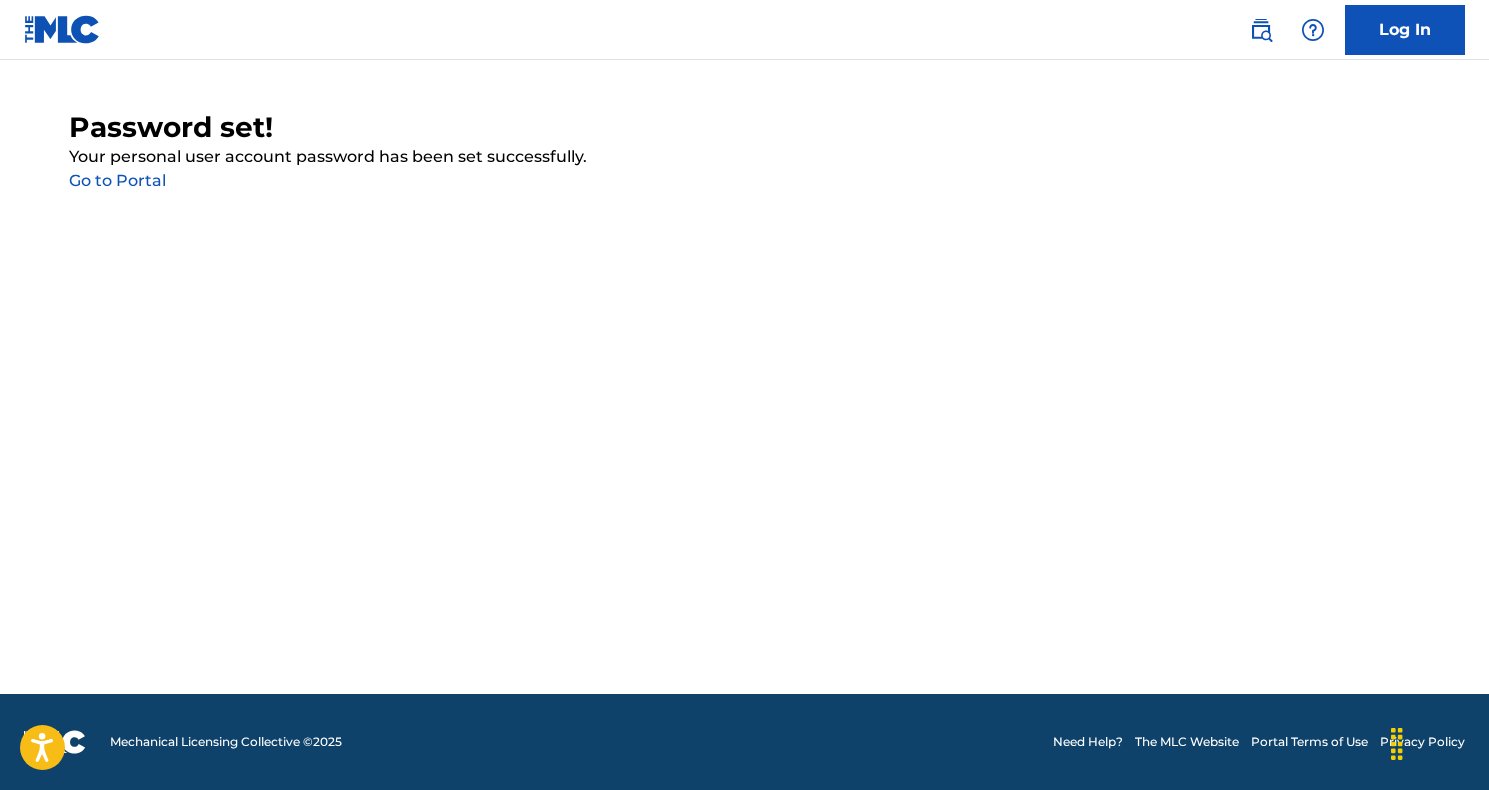 click on "Go to Portal" at bounding box center (117, 180) 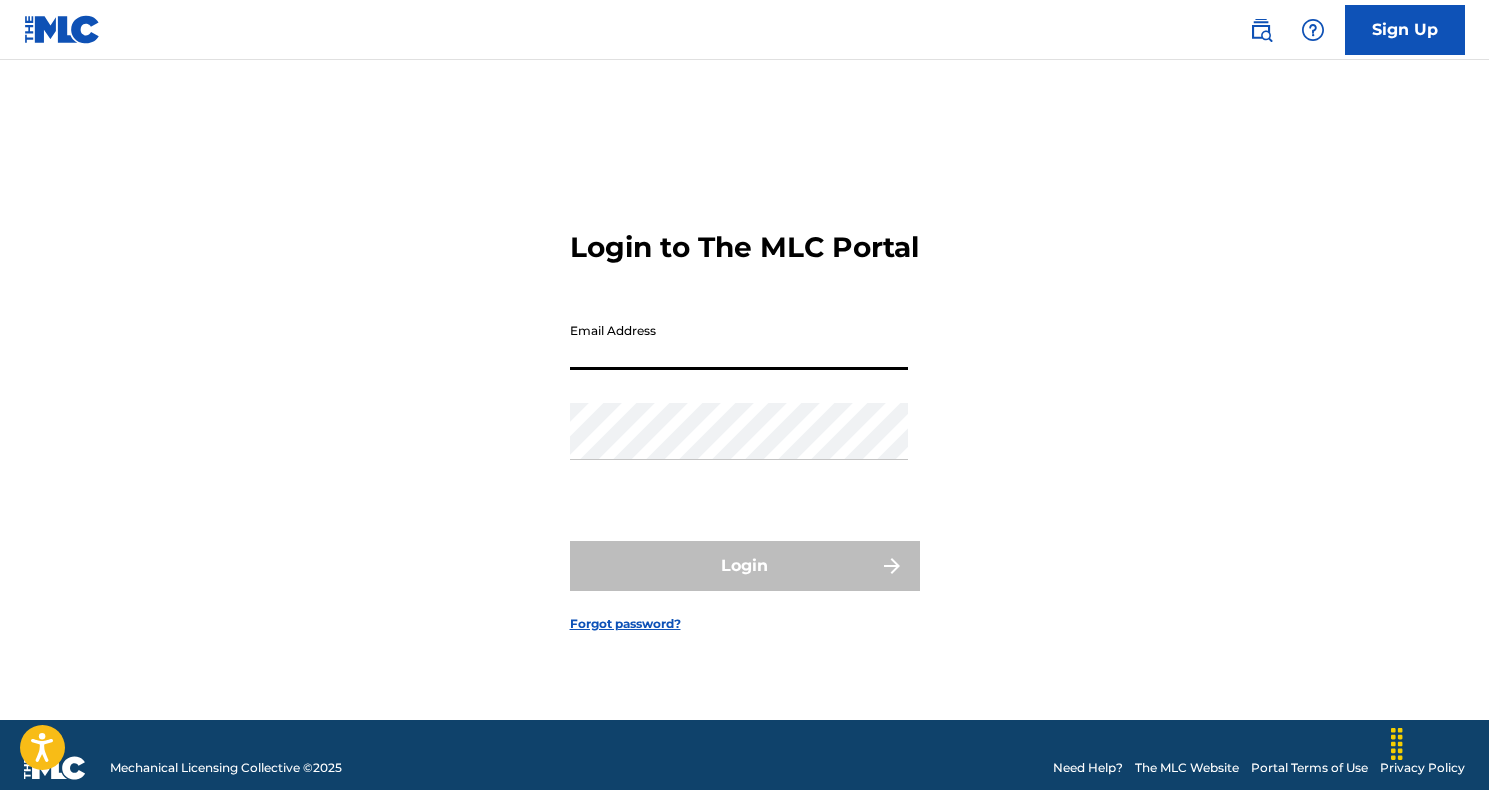 type on "theofficialdshim@[EMAIL]" 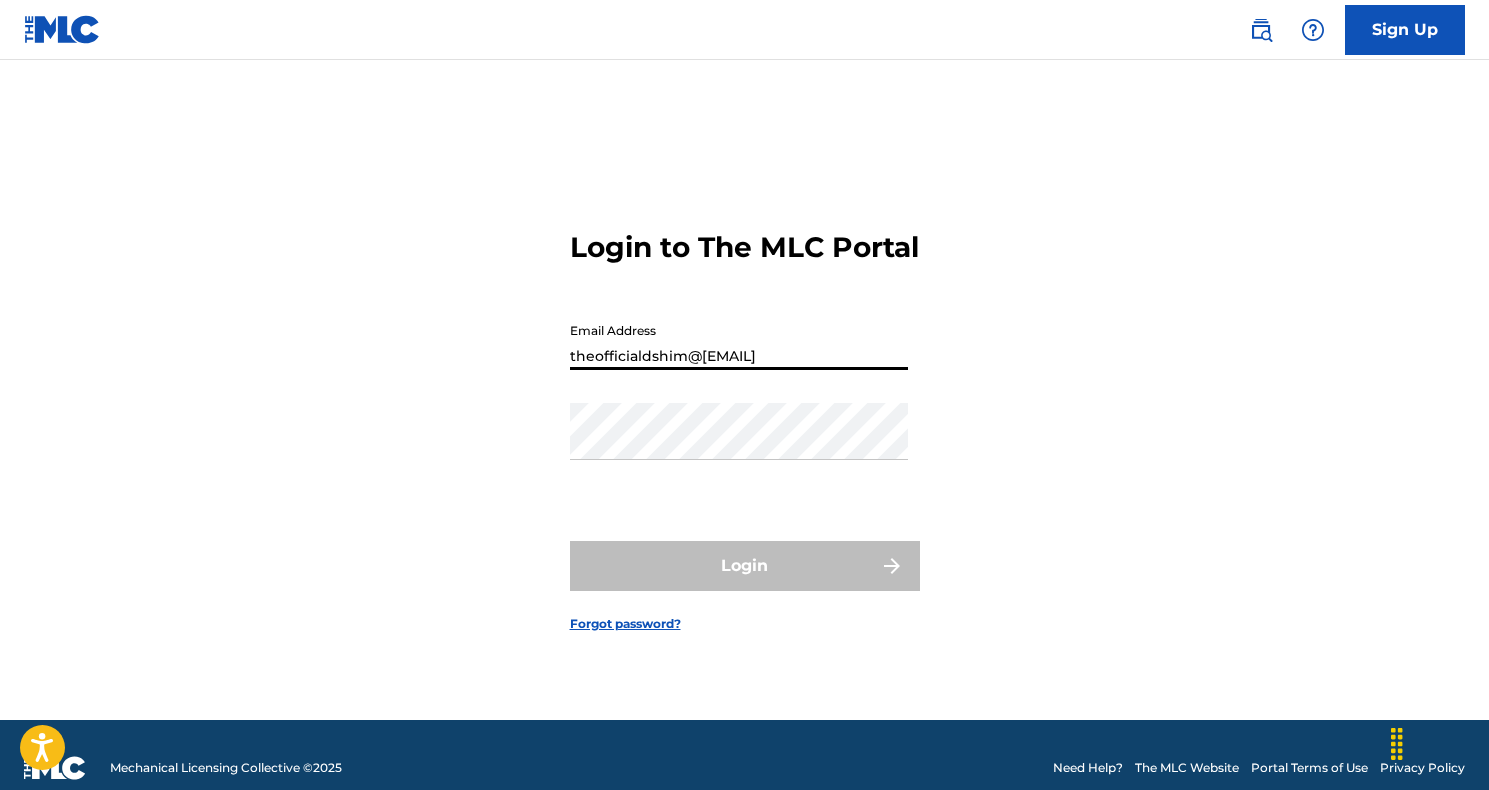 click on "Login" at bounding box center (745, 566) 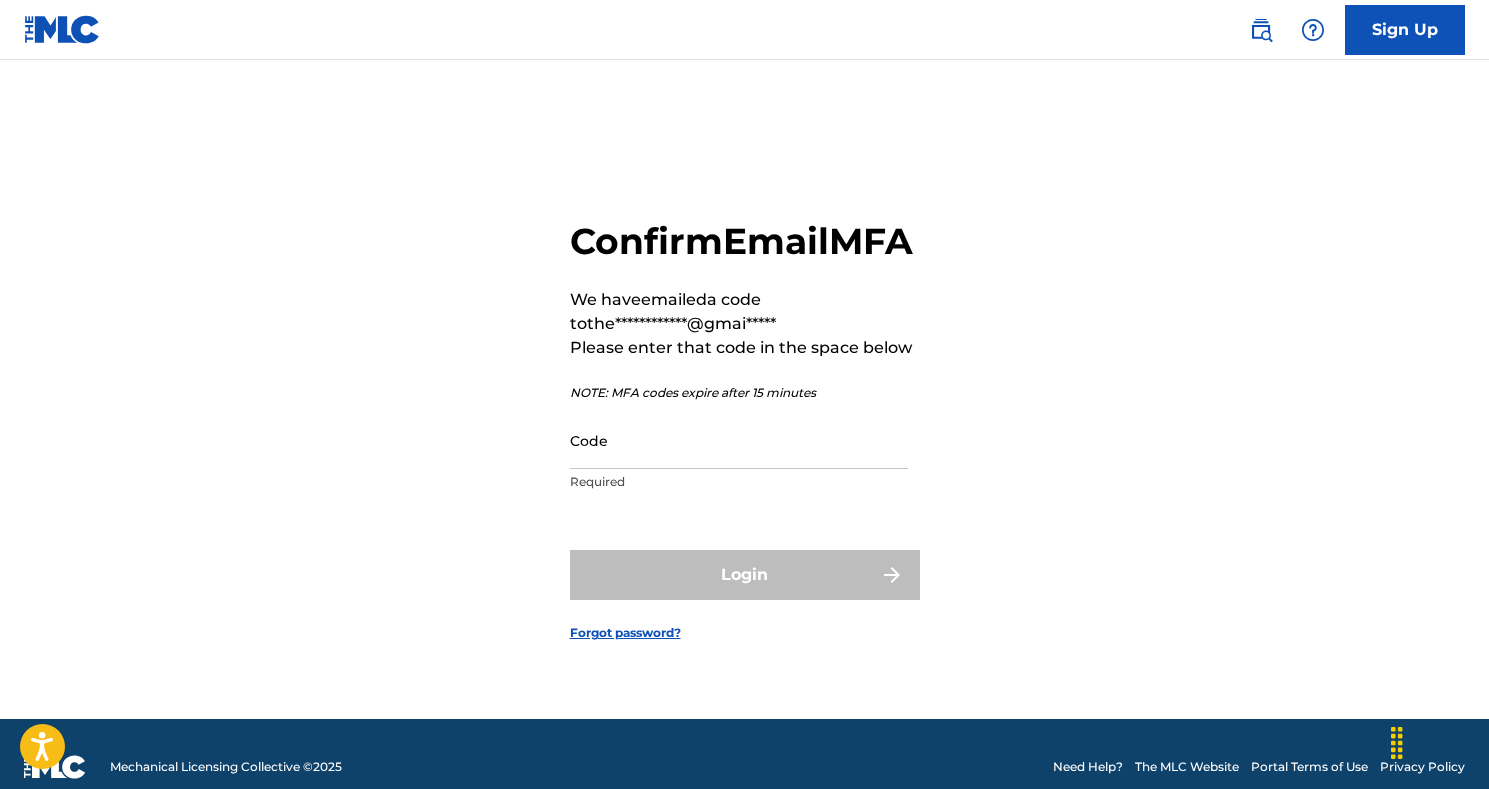 click on "Code" at bounding box center [739, 440] 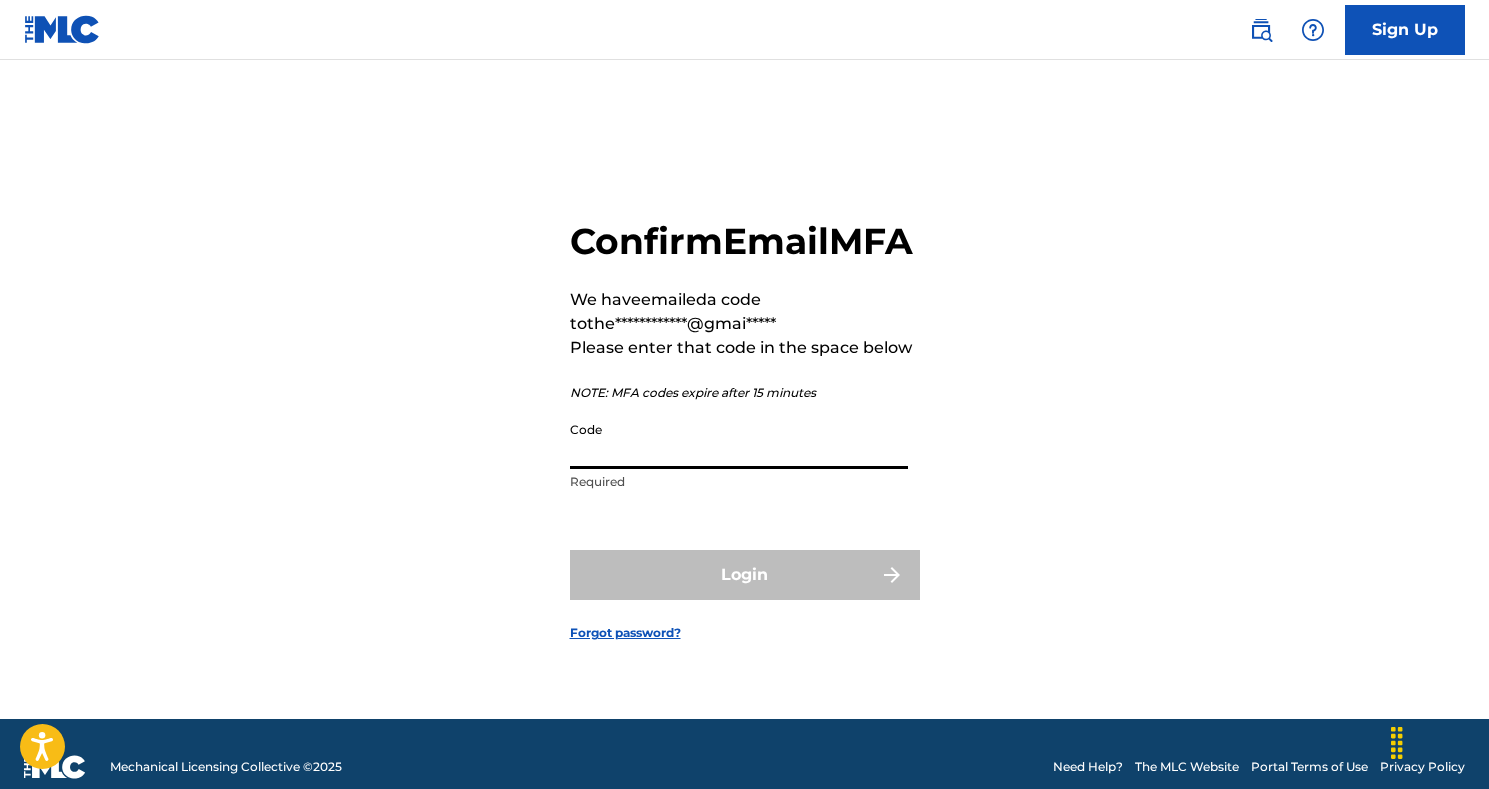 paste on "567132" 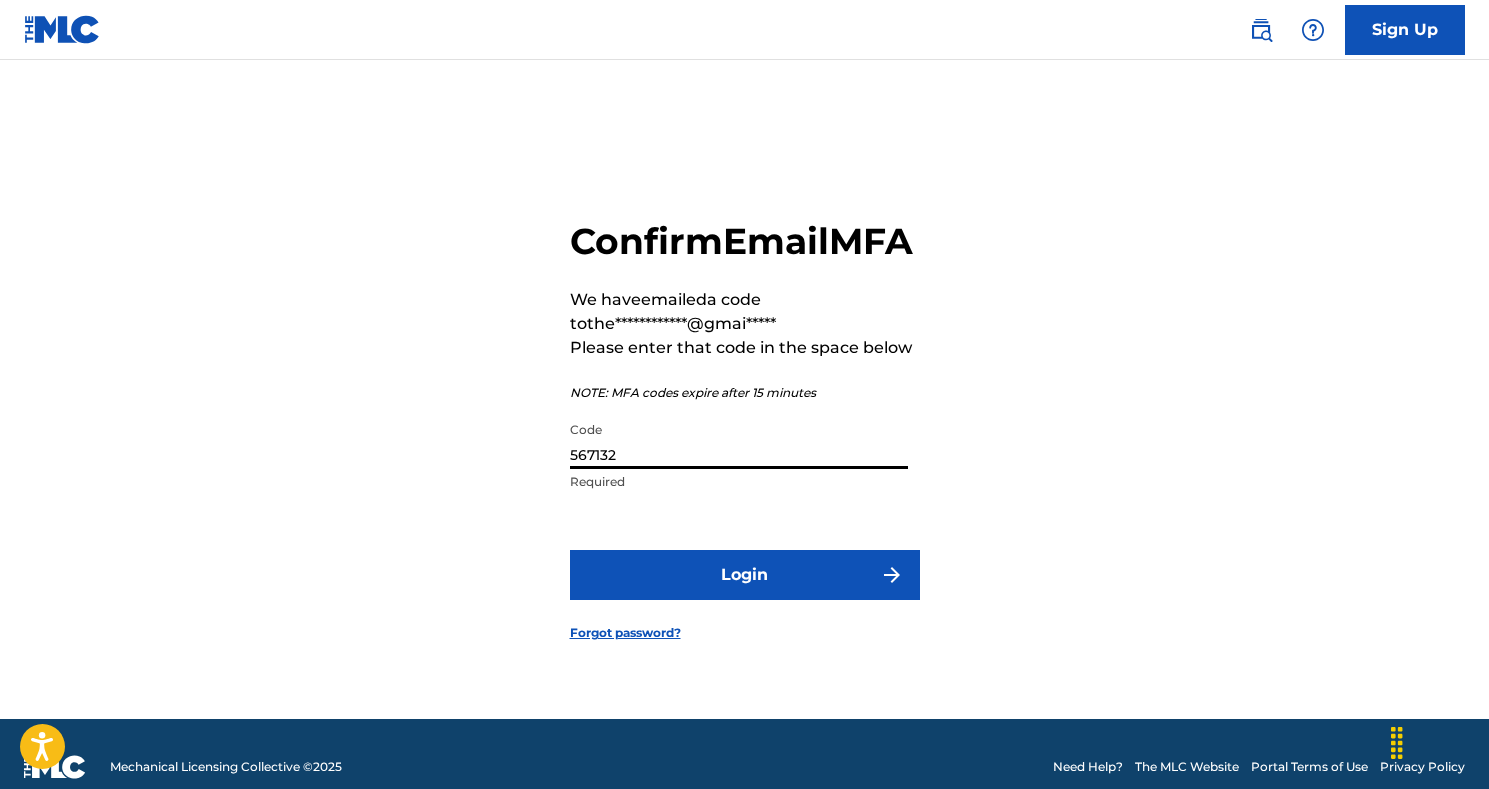 type on "567132" 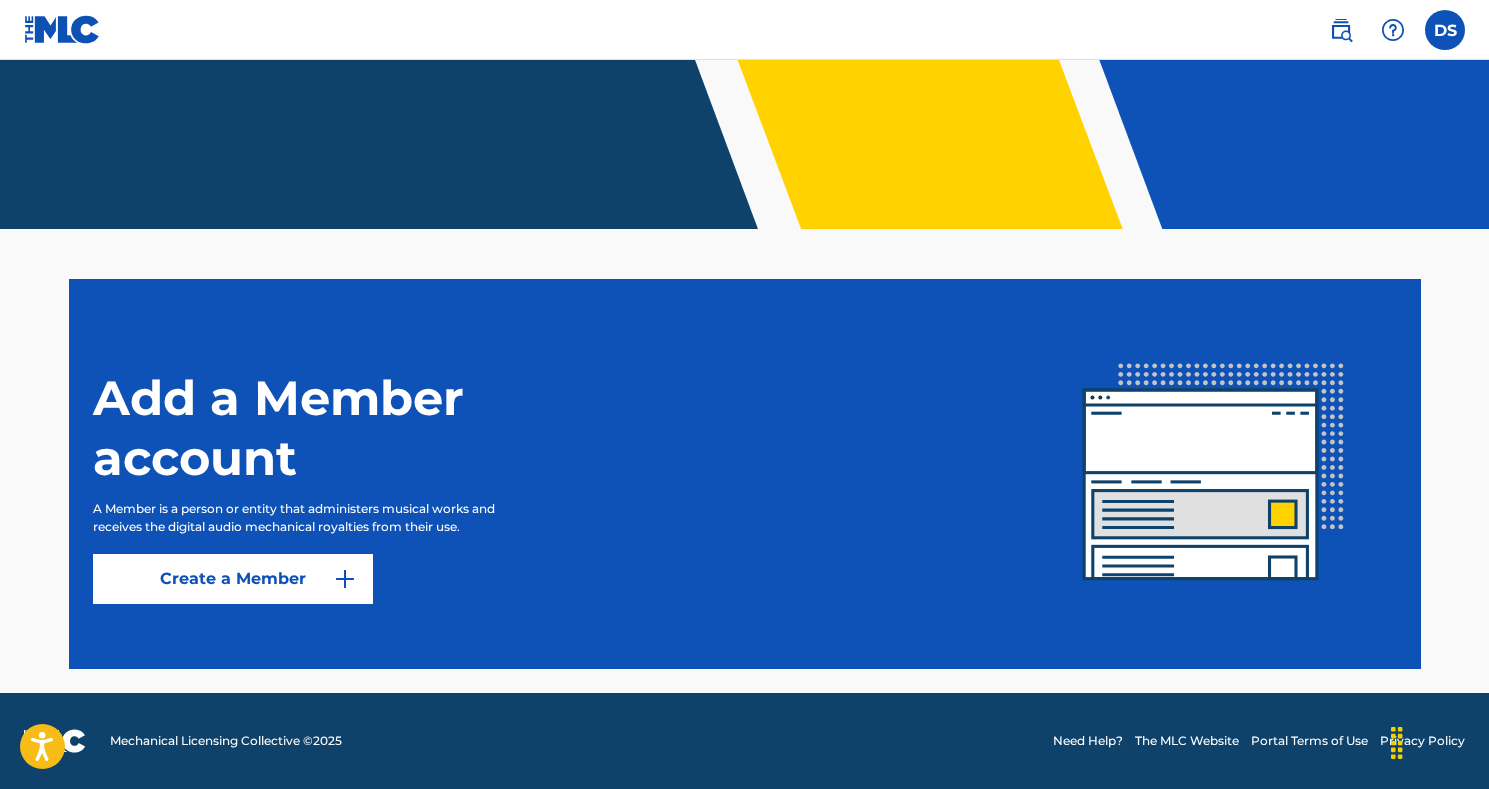 scroll, scrollTop: 359, scrollLeft: 0, axis: vertical 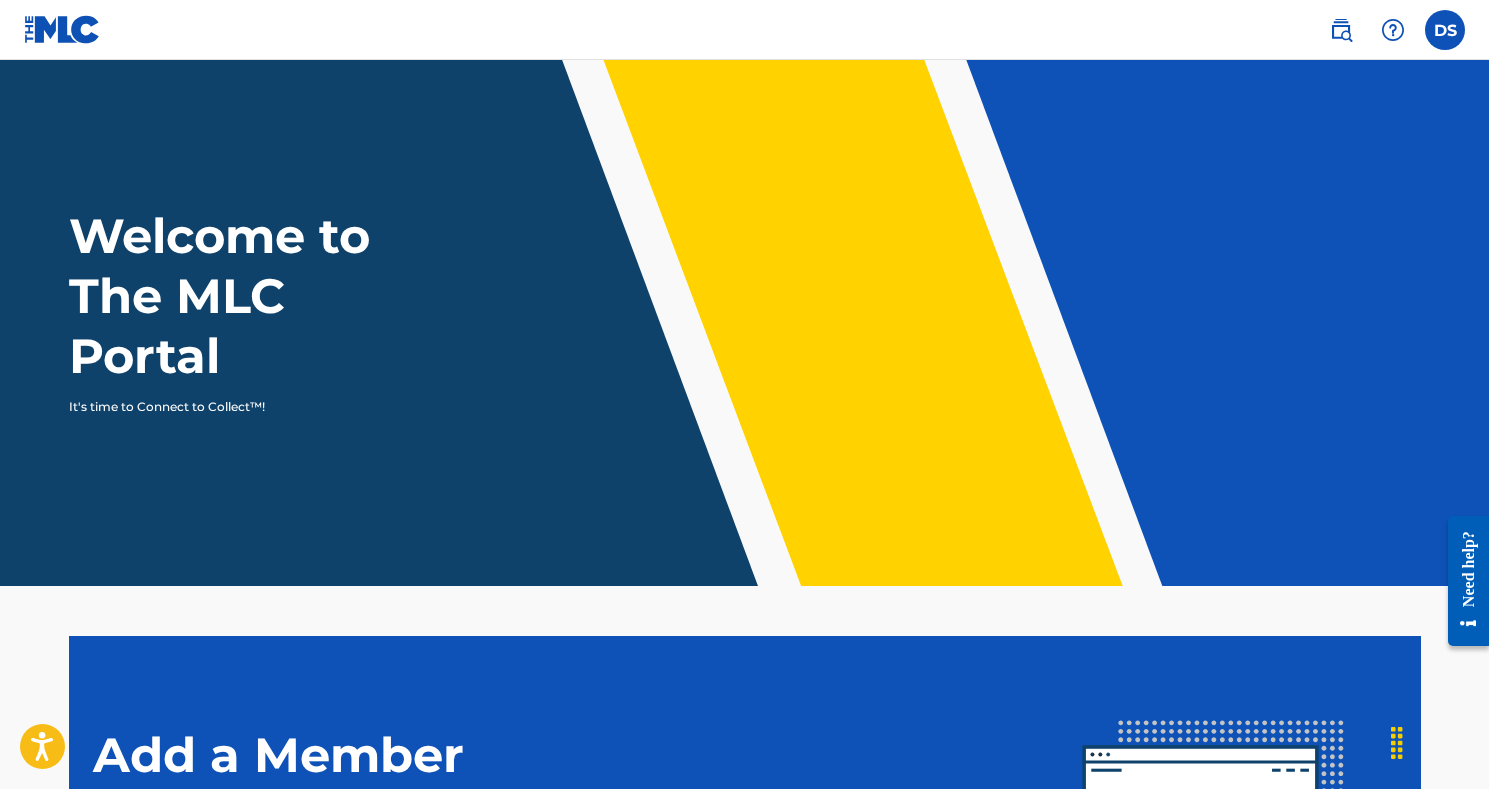 click at bounding box center (1445, 30) 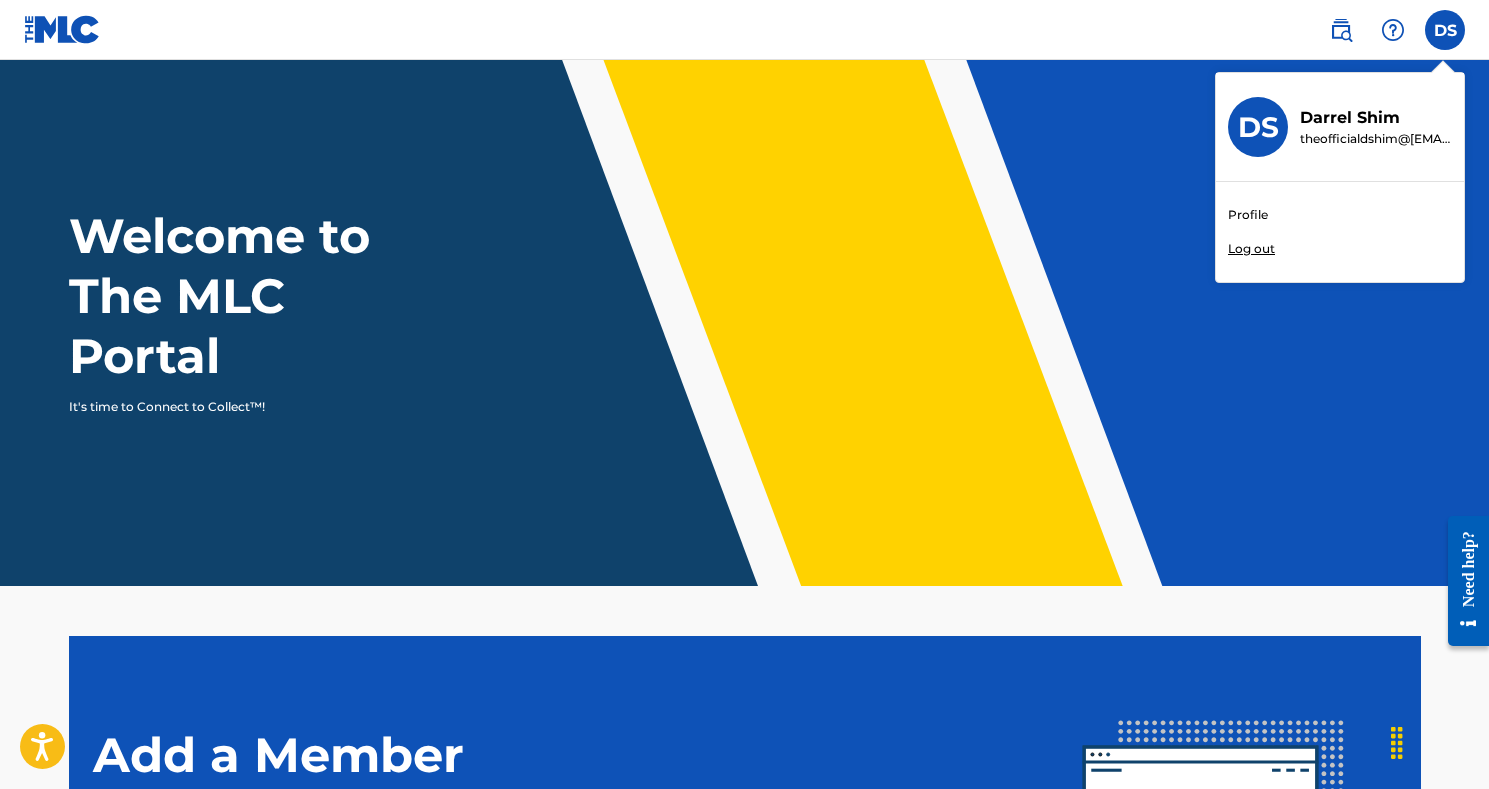 click on "Welcome to The MLC Portal It's time to Connect to Collect™!" at bounding box center (744, 323) 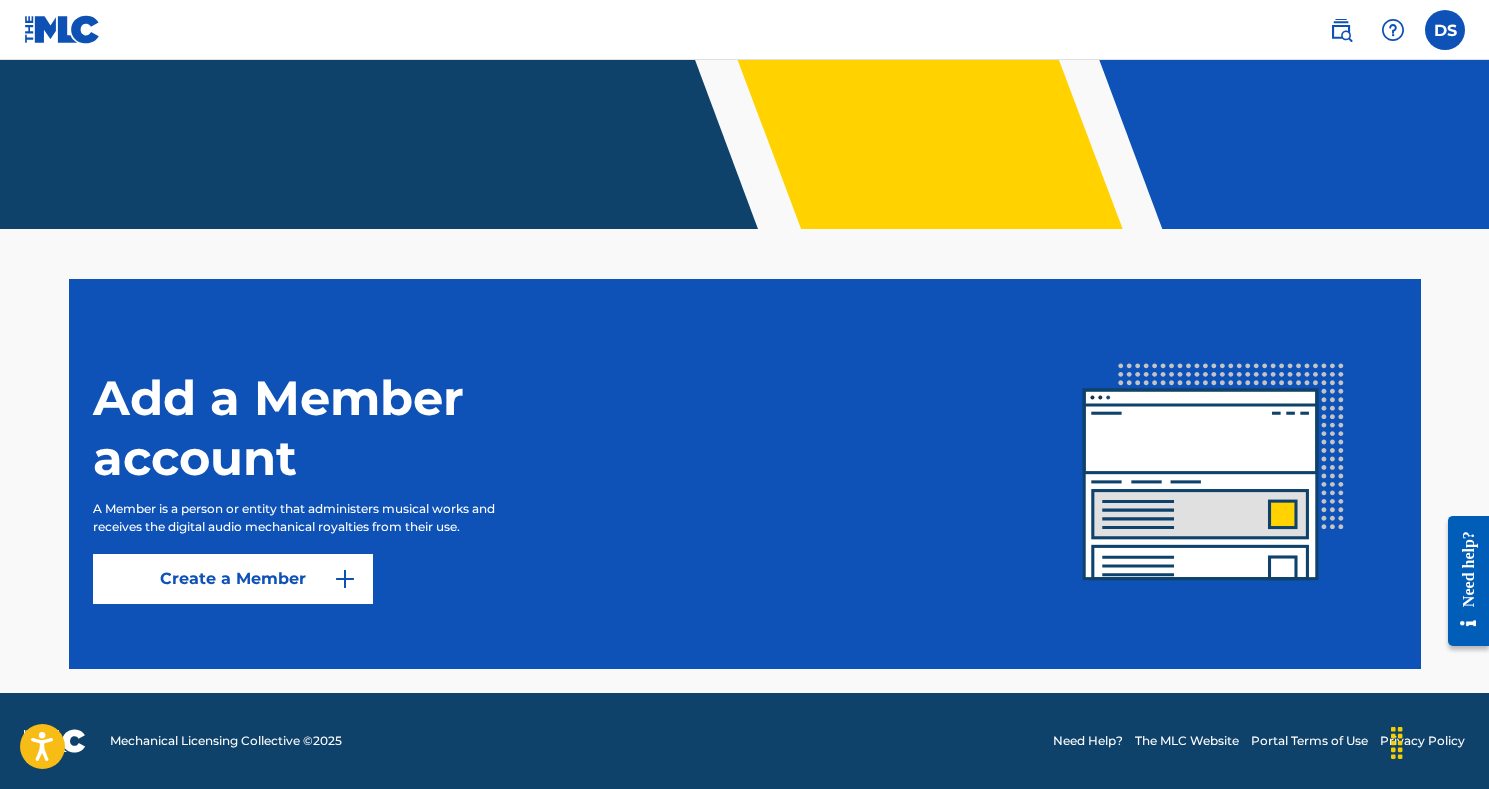 scroll, scrollTop: 357, scrollLeft: 0, axis: vertical 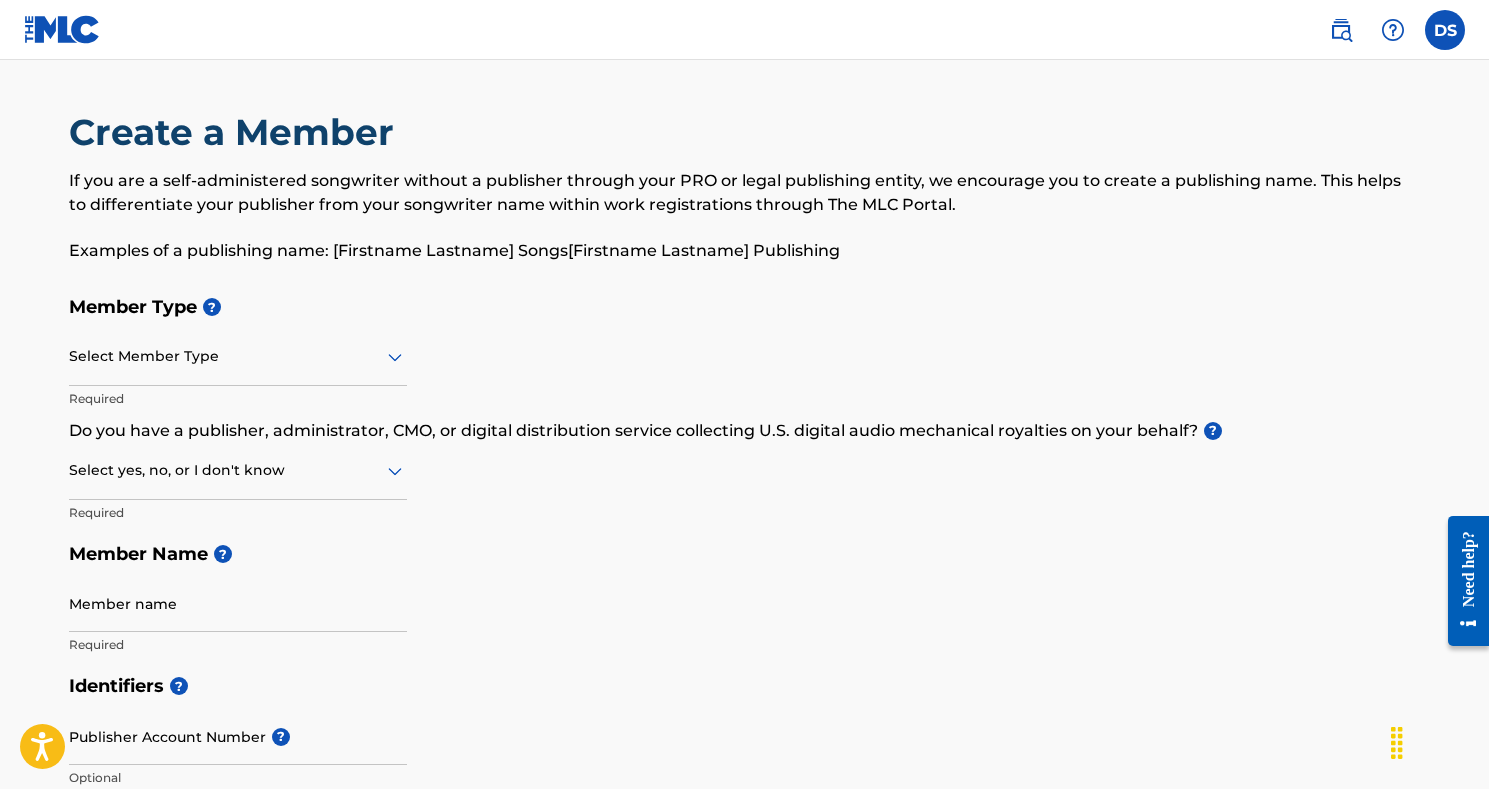 click on "Select Member Type" at bounding box center (238, 357) 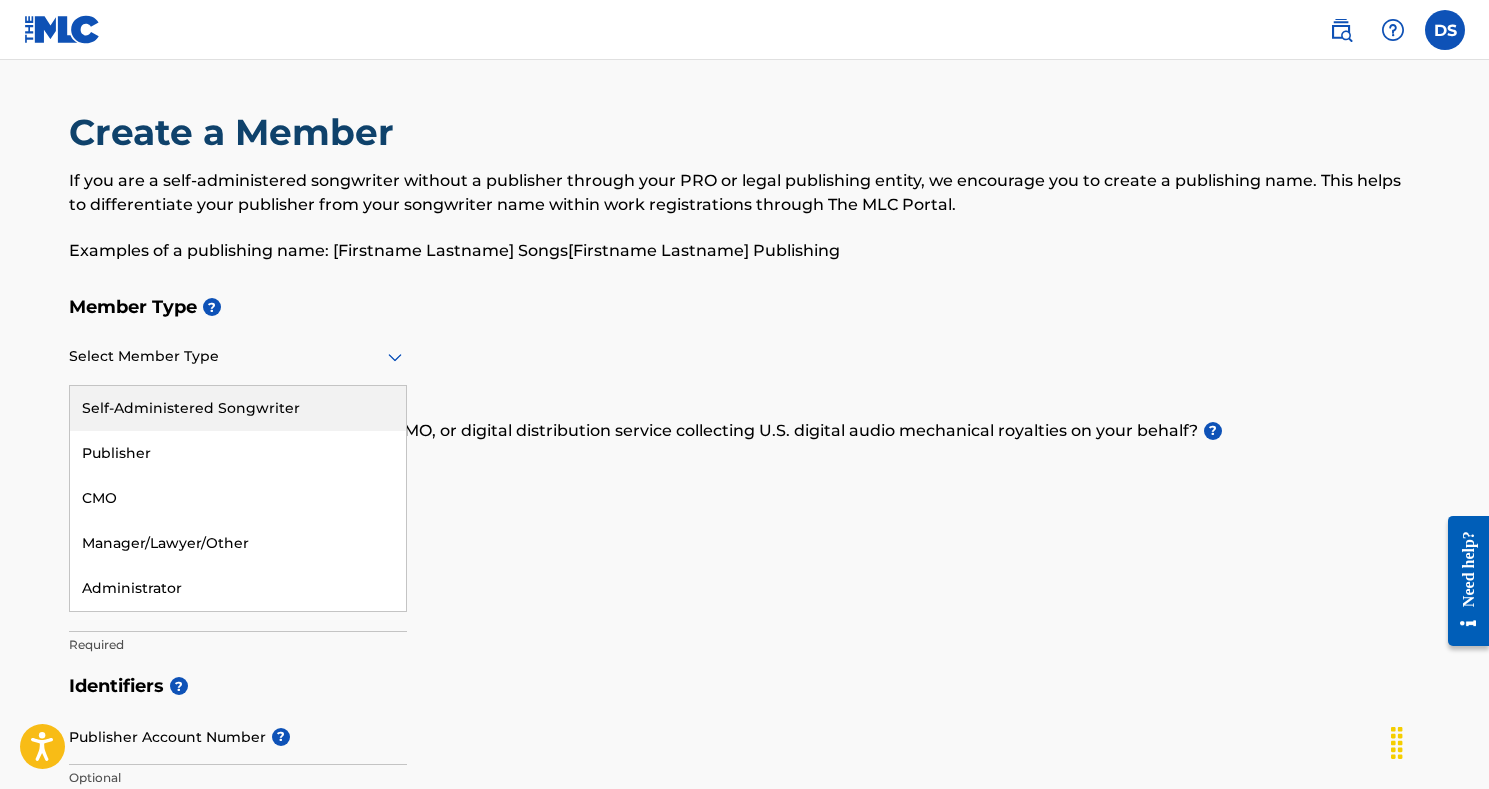 click on "Self-Administered Songwriter" at bounding box center (238, 408) 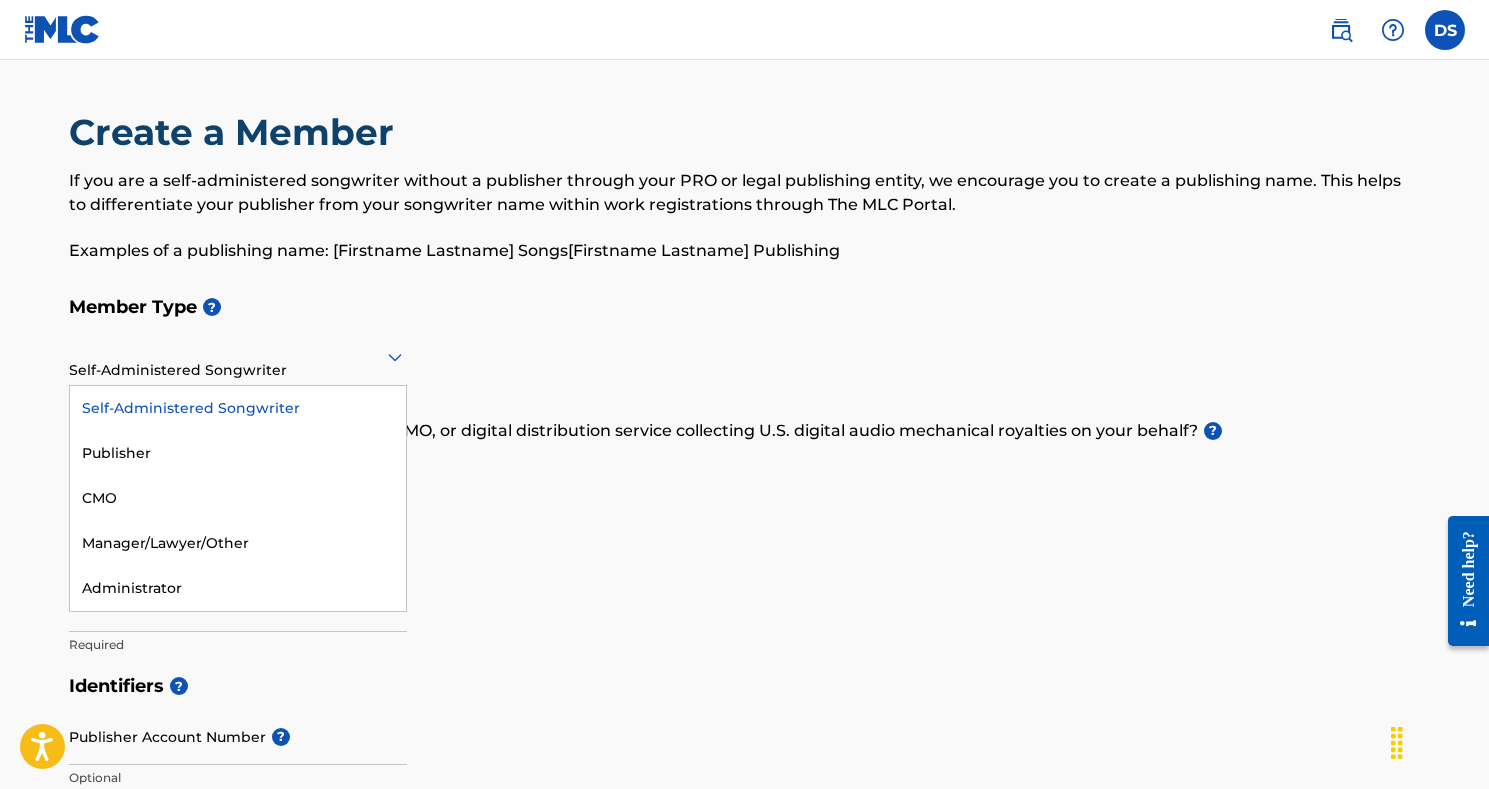 click on "Self-Administered Songwriter" at bounding box center (238, 356) 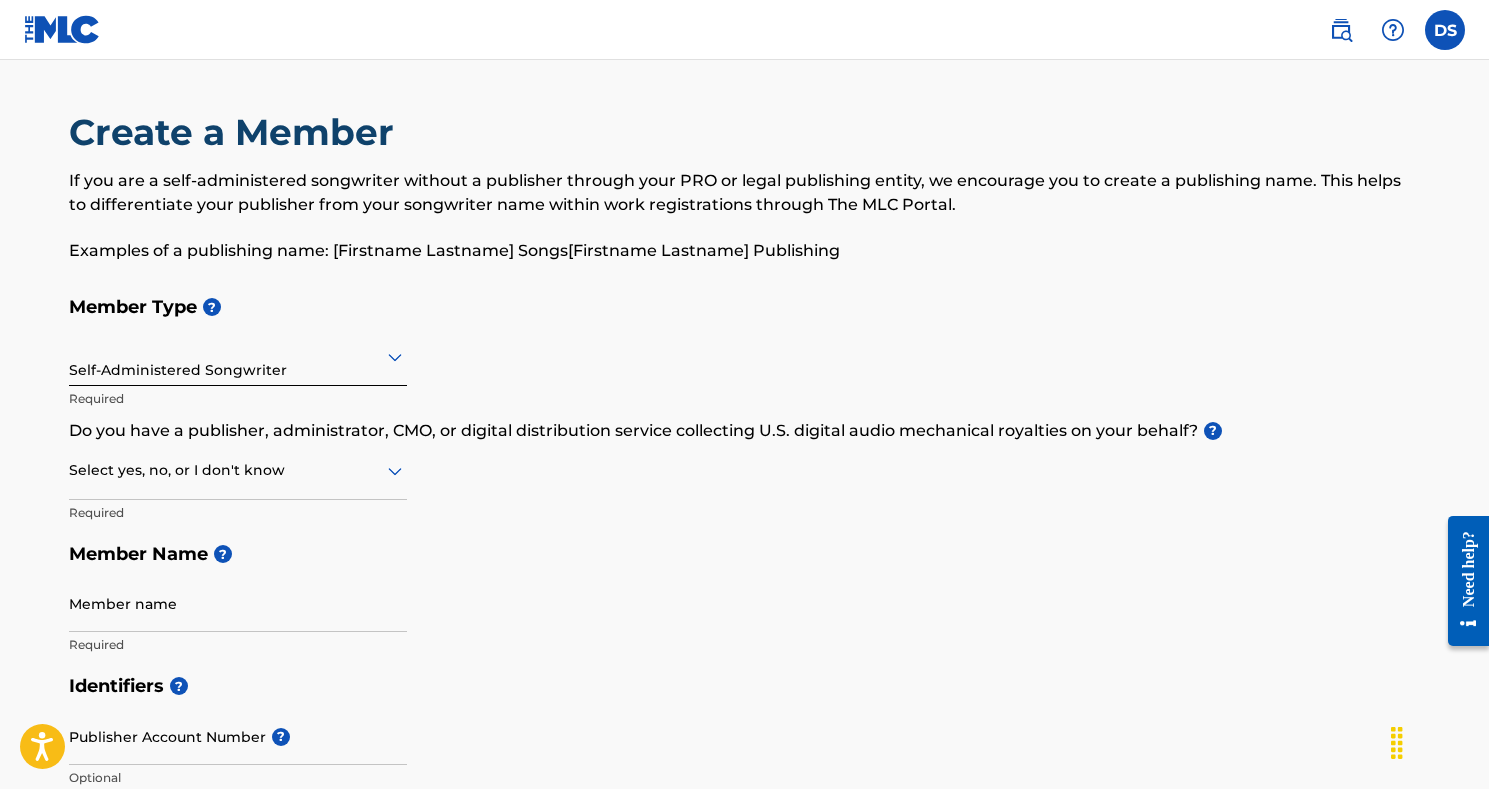 click on "Member Type ?" at bounding box center [745, 307] 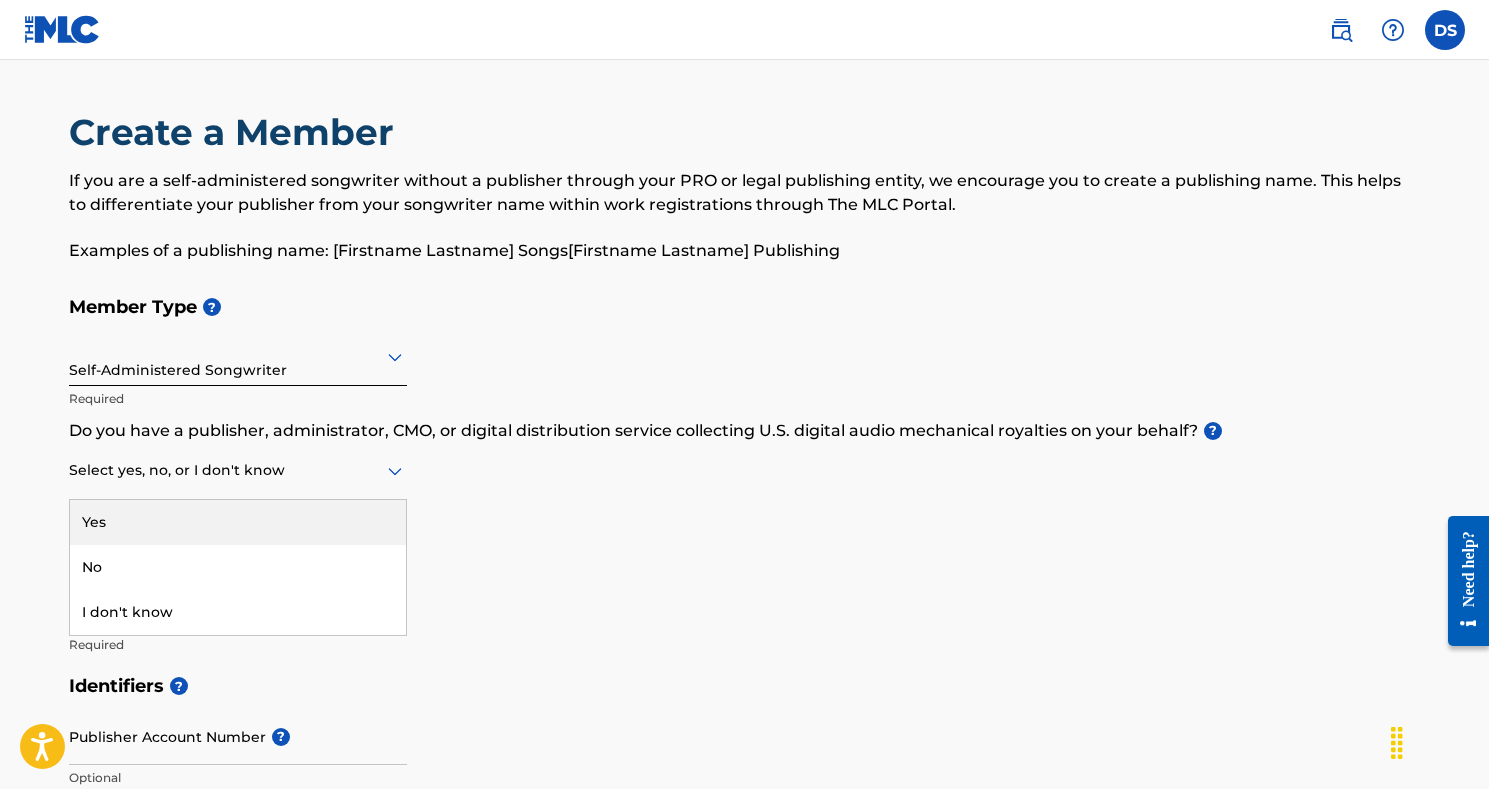 click on "Yes" at bounding box center (238, 522) 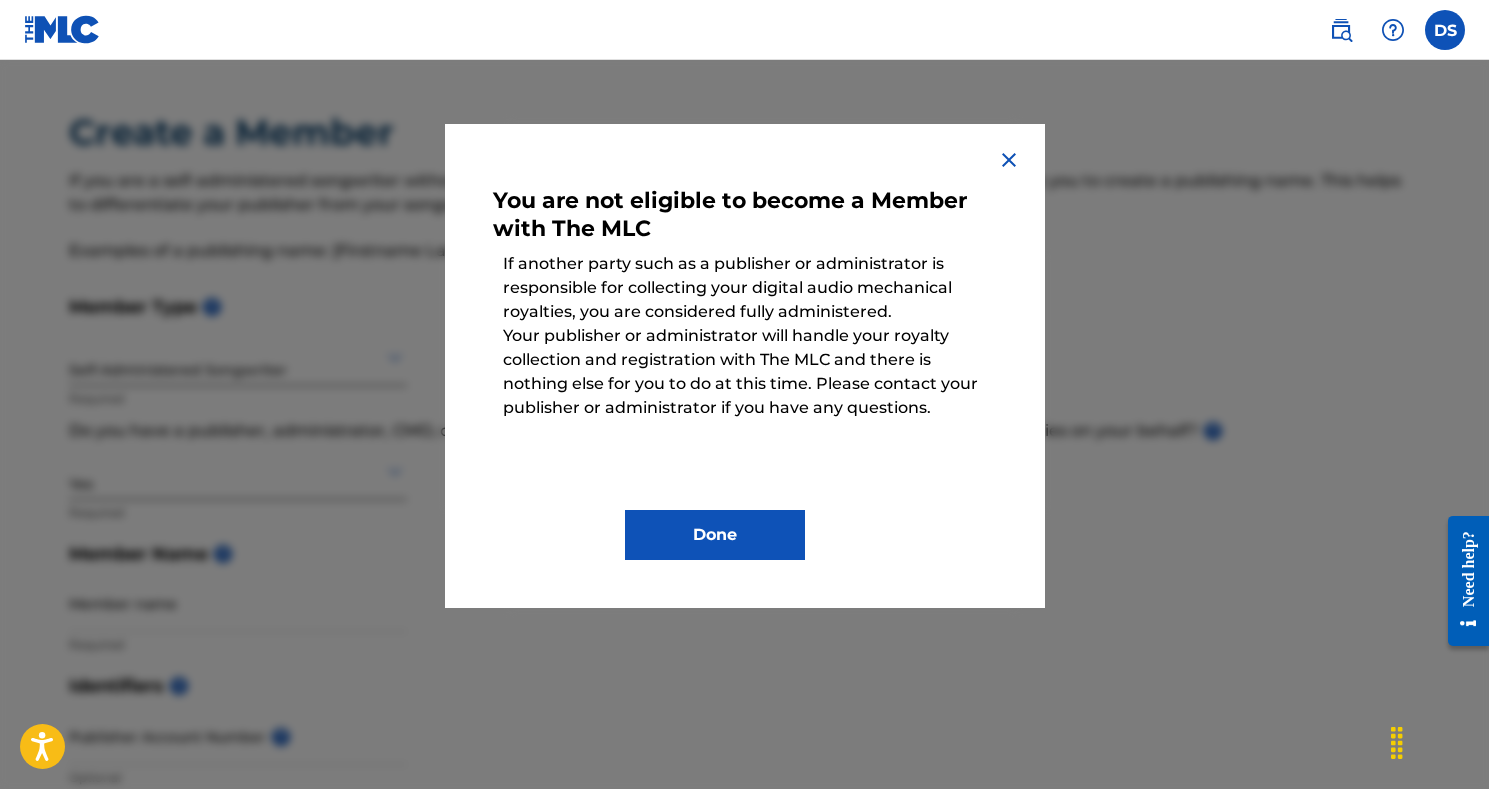 click at bounding box center [1009, 160] 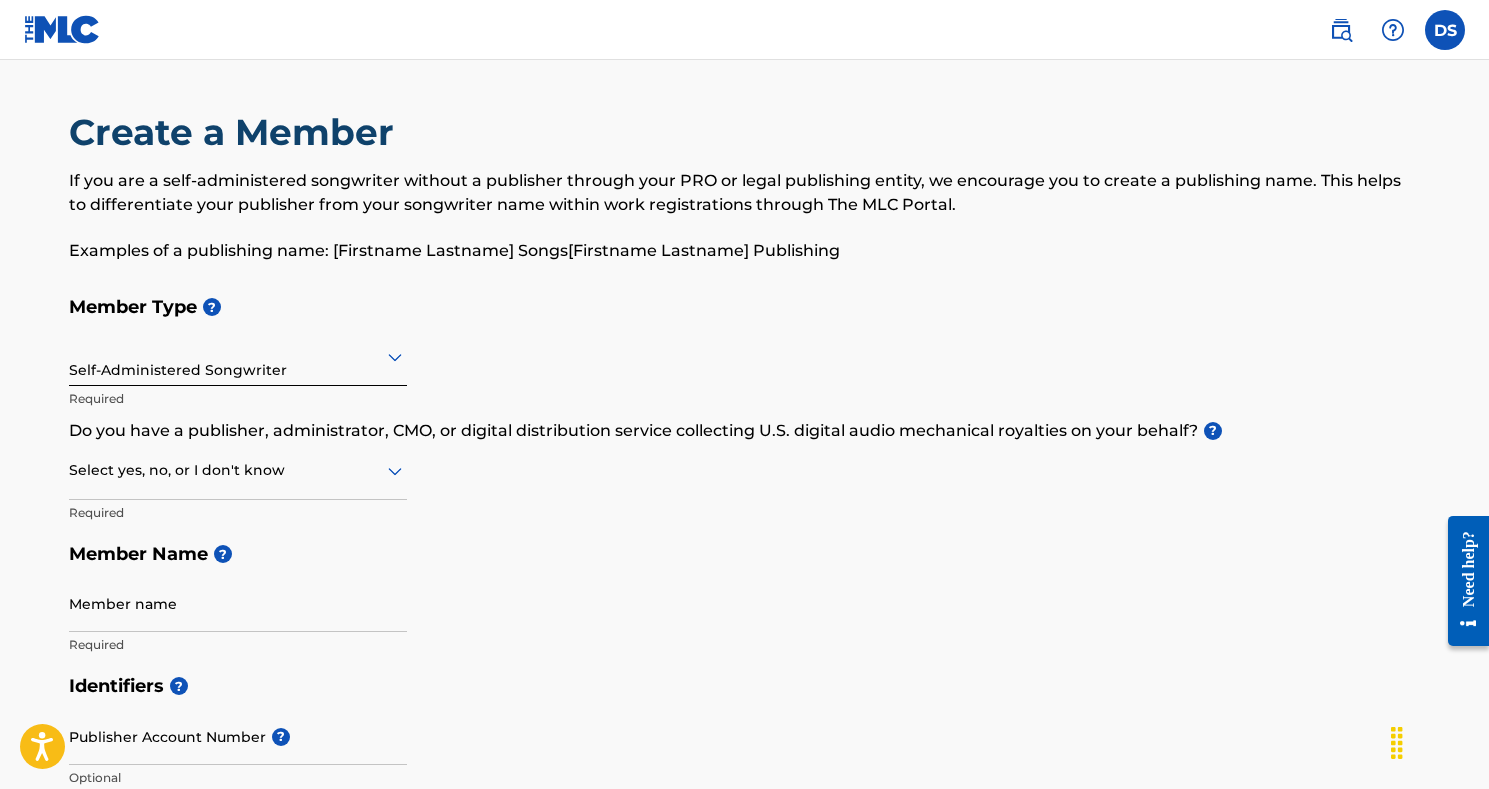 click at bounding box center [238, 470] 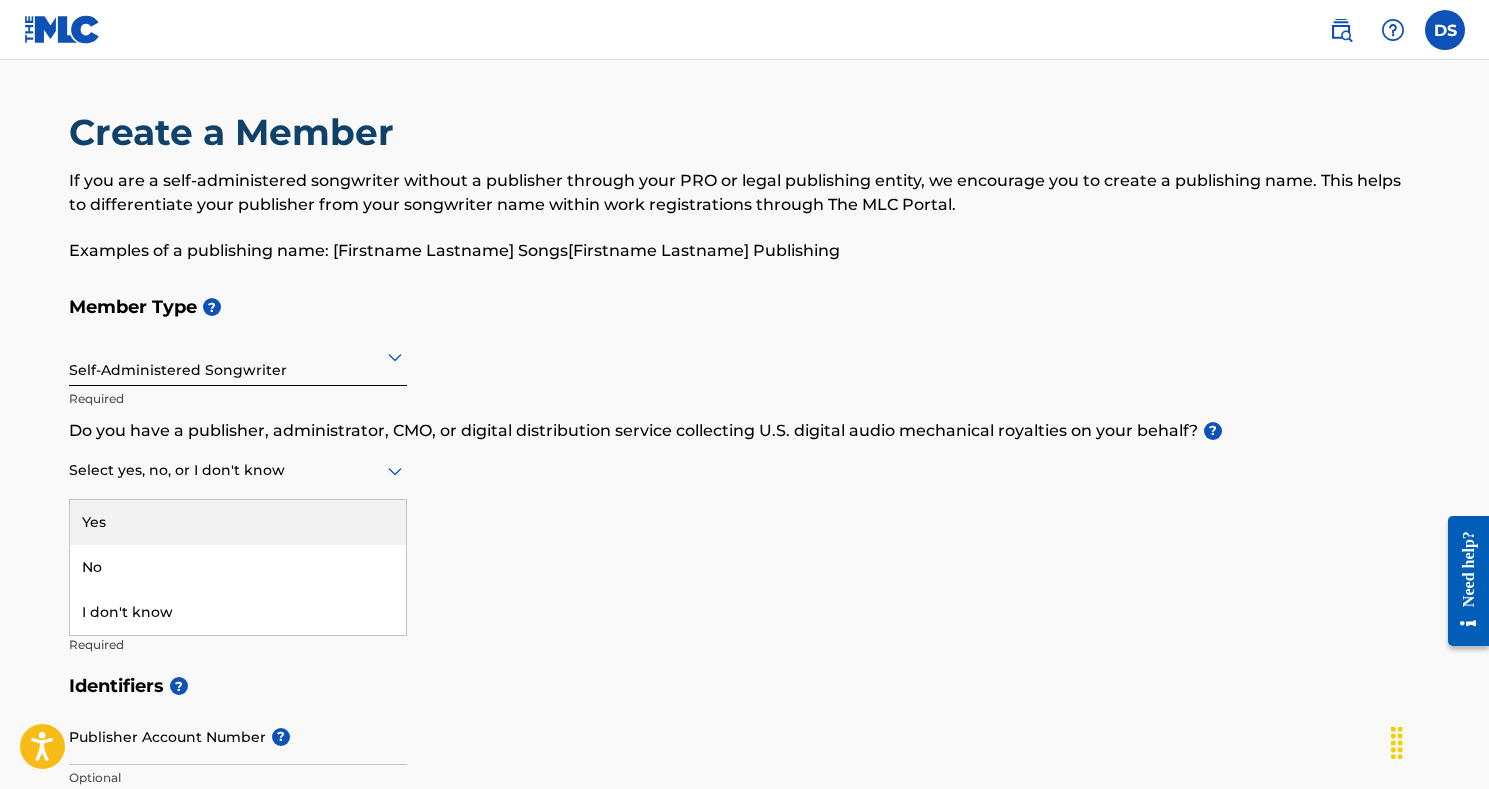 click on "Yes" at bounding box center (238, 522) 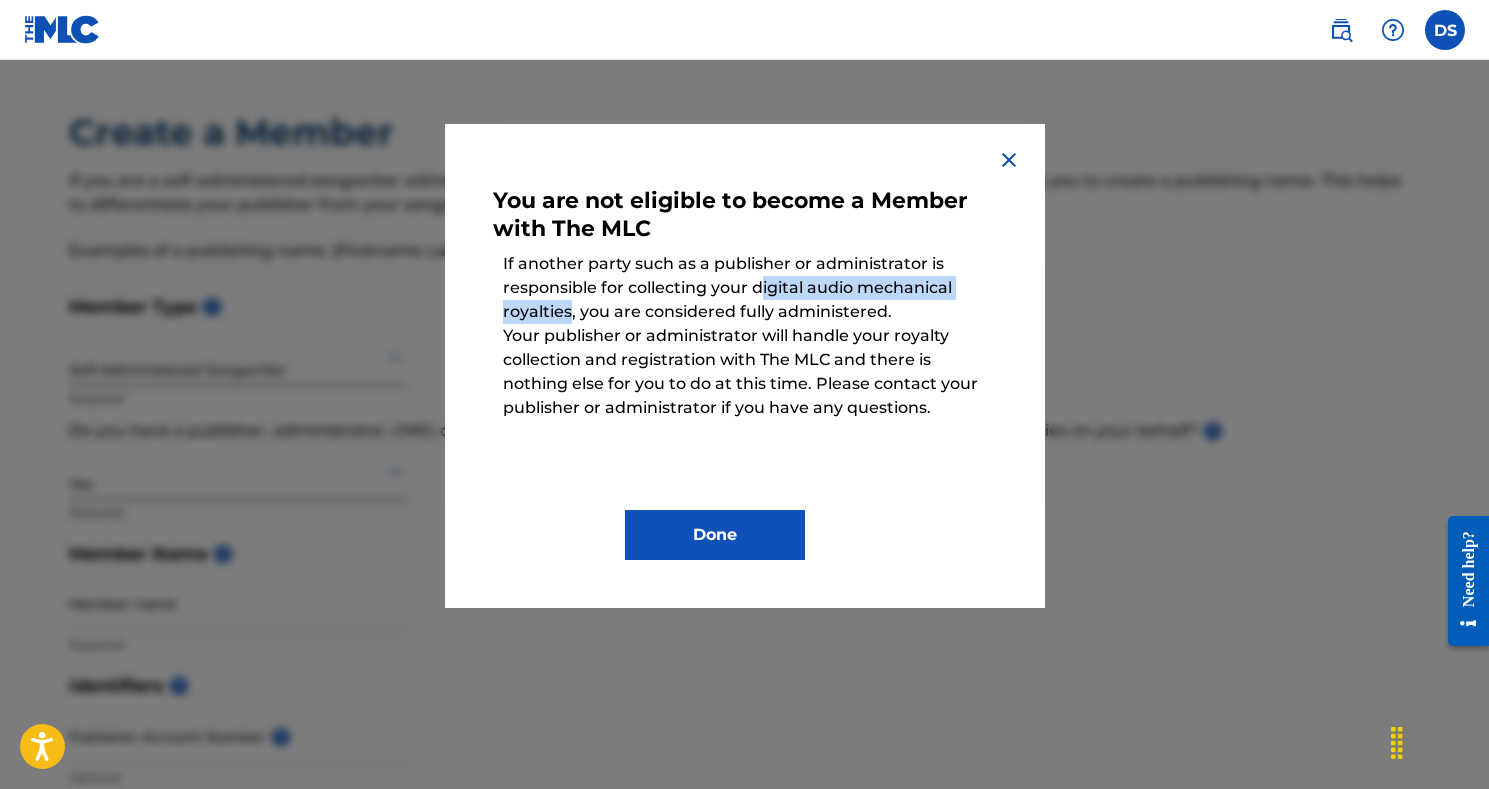 drag, startPoint x: 759, startPoint y: 288, endPoint x: 569, endPoint y: 312, distance: 191.5098 